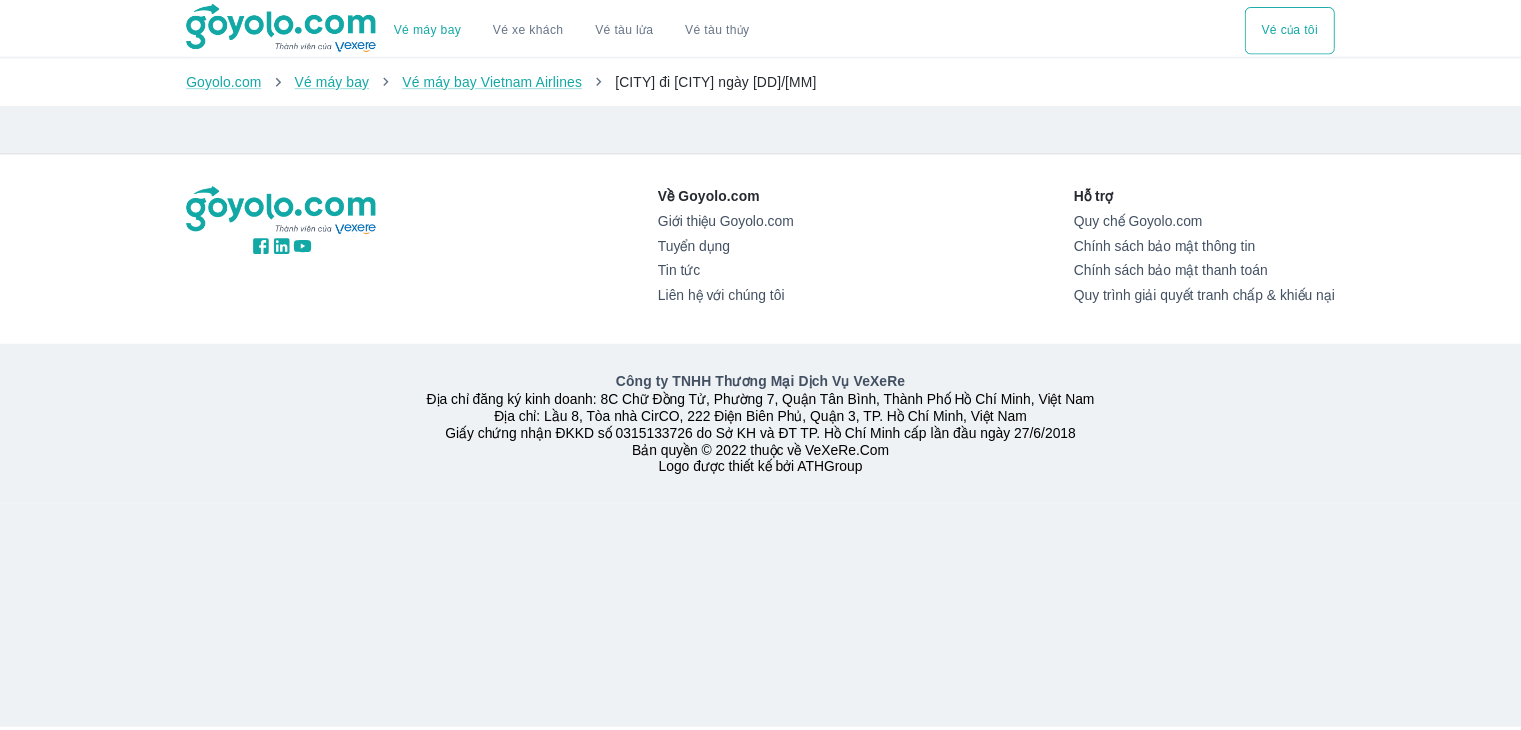 scroll, scrollTop: 0, scrollLeft: 0, axis: both 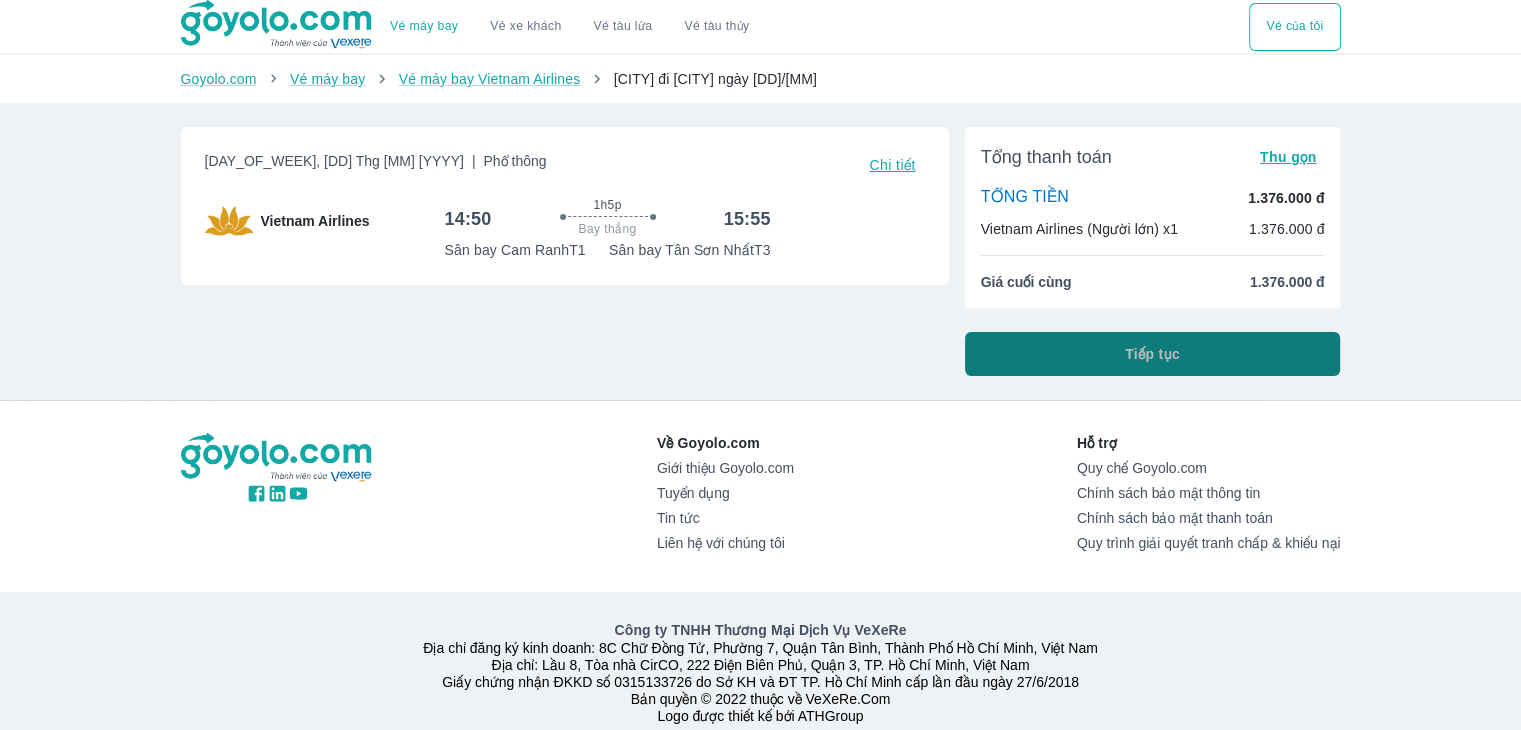 click on "Tiếp tục" at bounding box center [1152, 354] 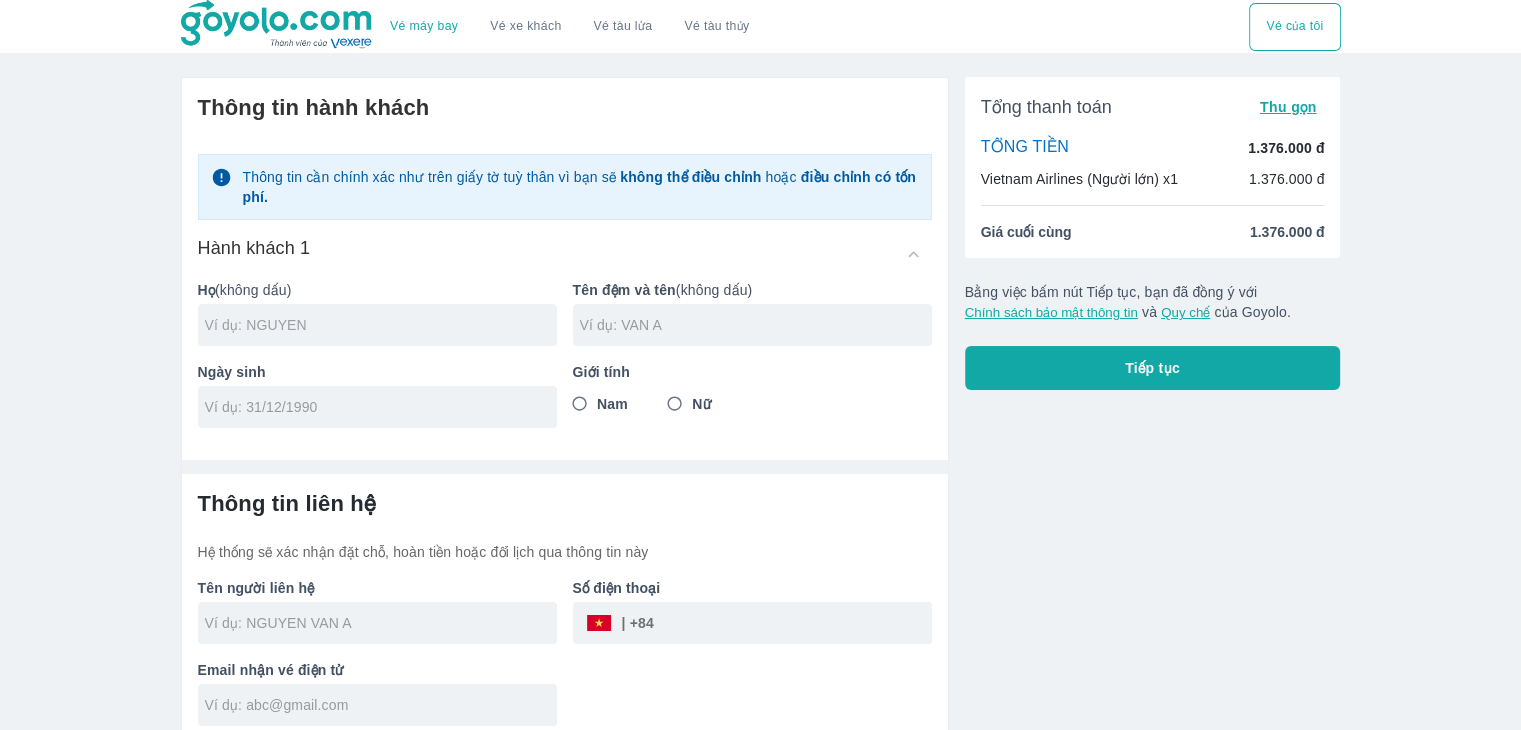 click at bounding box center [381, 325] 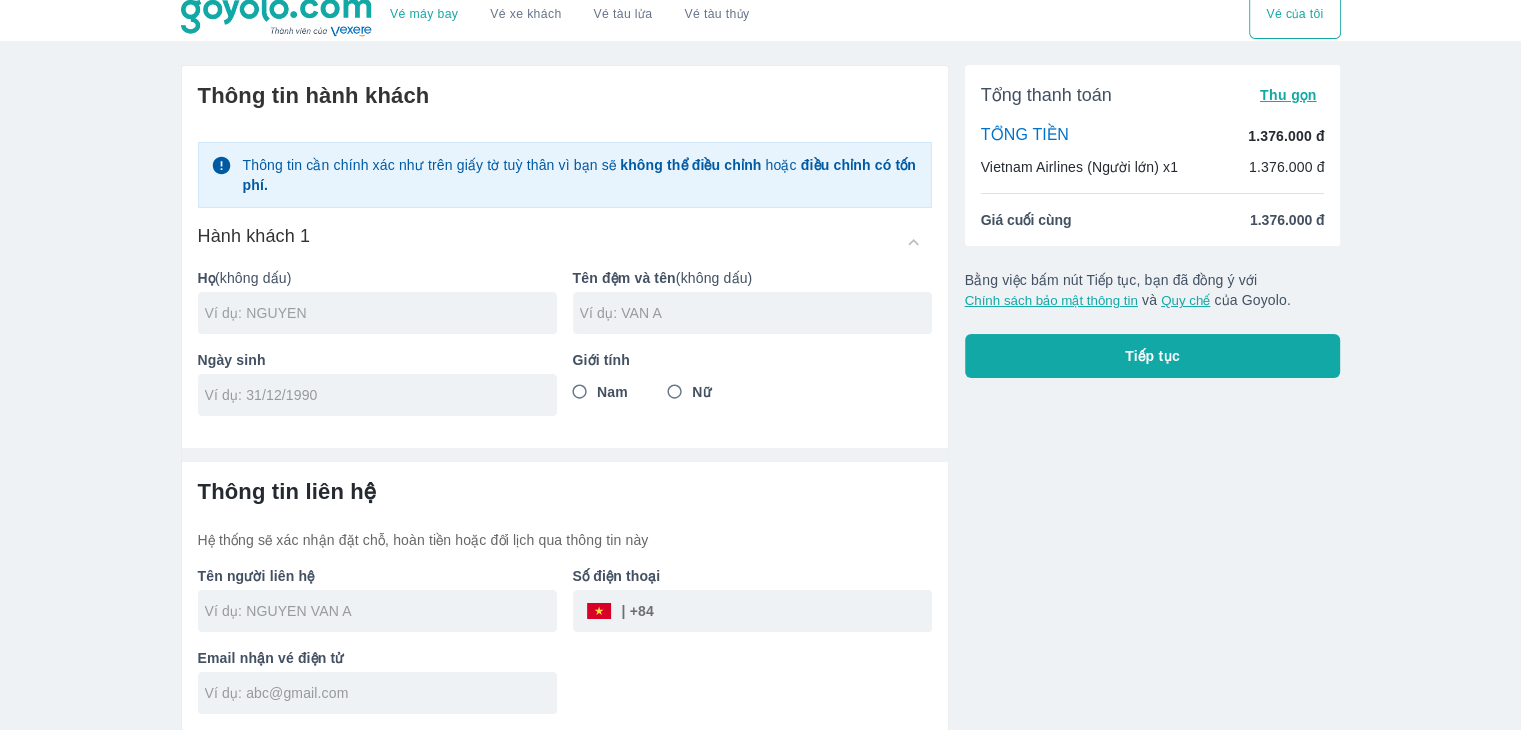 scroll, scrollTop: 0, scrollLeft: 0, axis: both 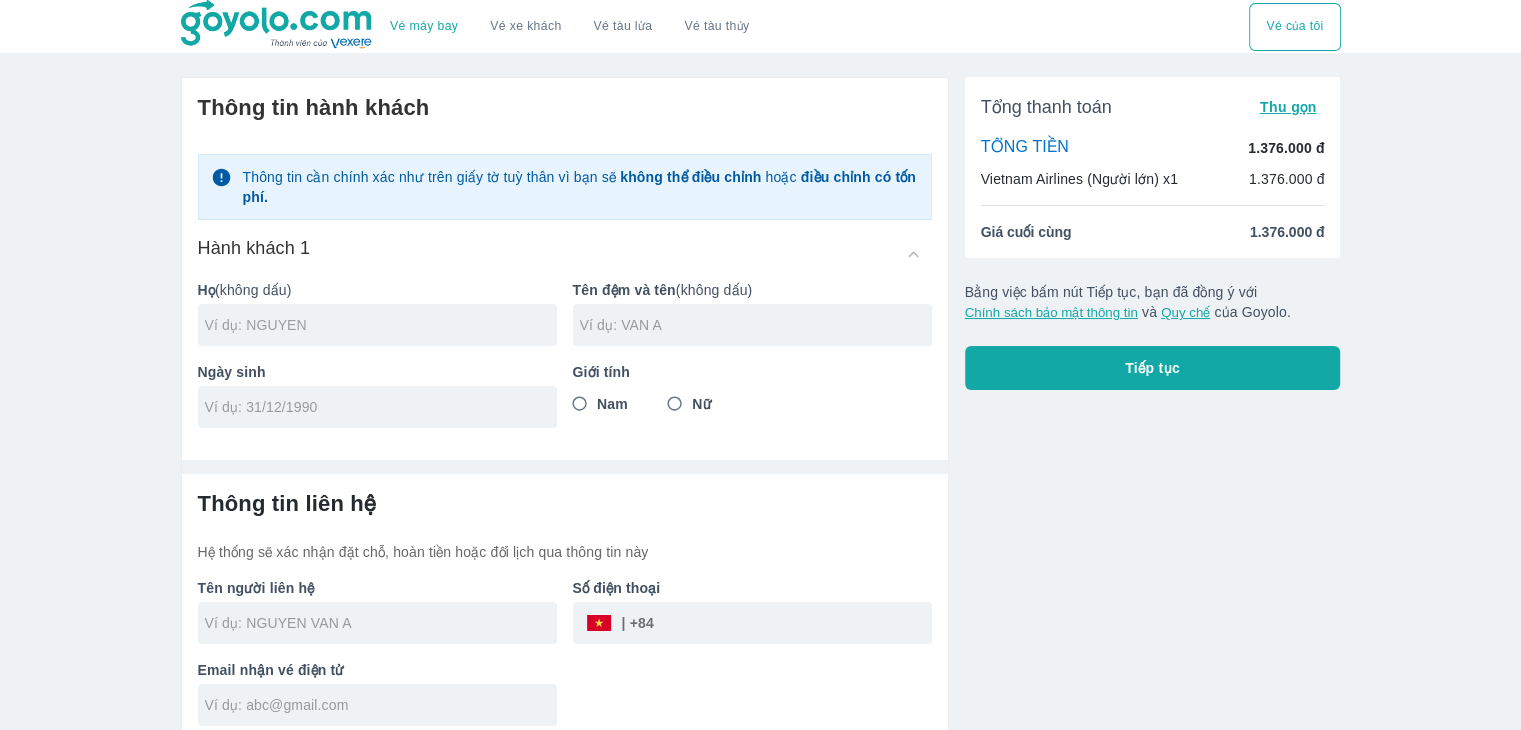 click at bounding box center (381, 325) 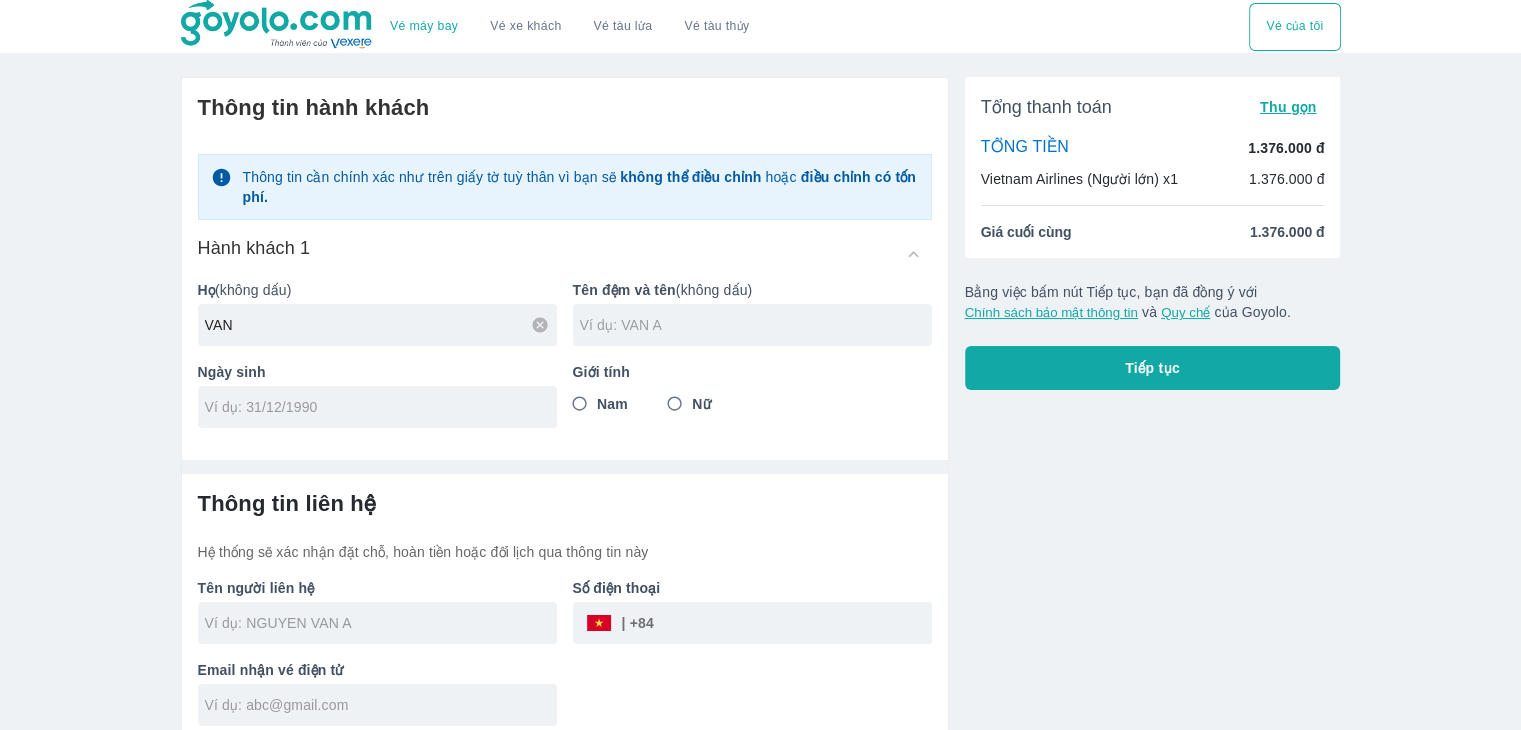 type on "VAN" 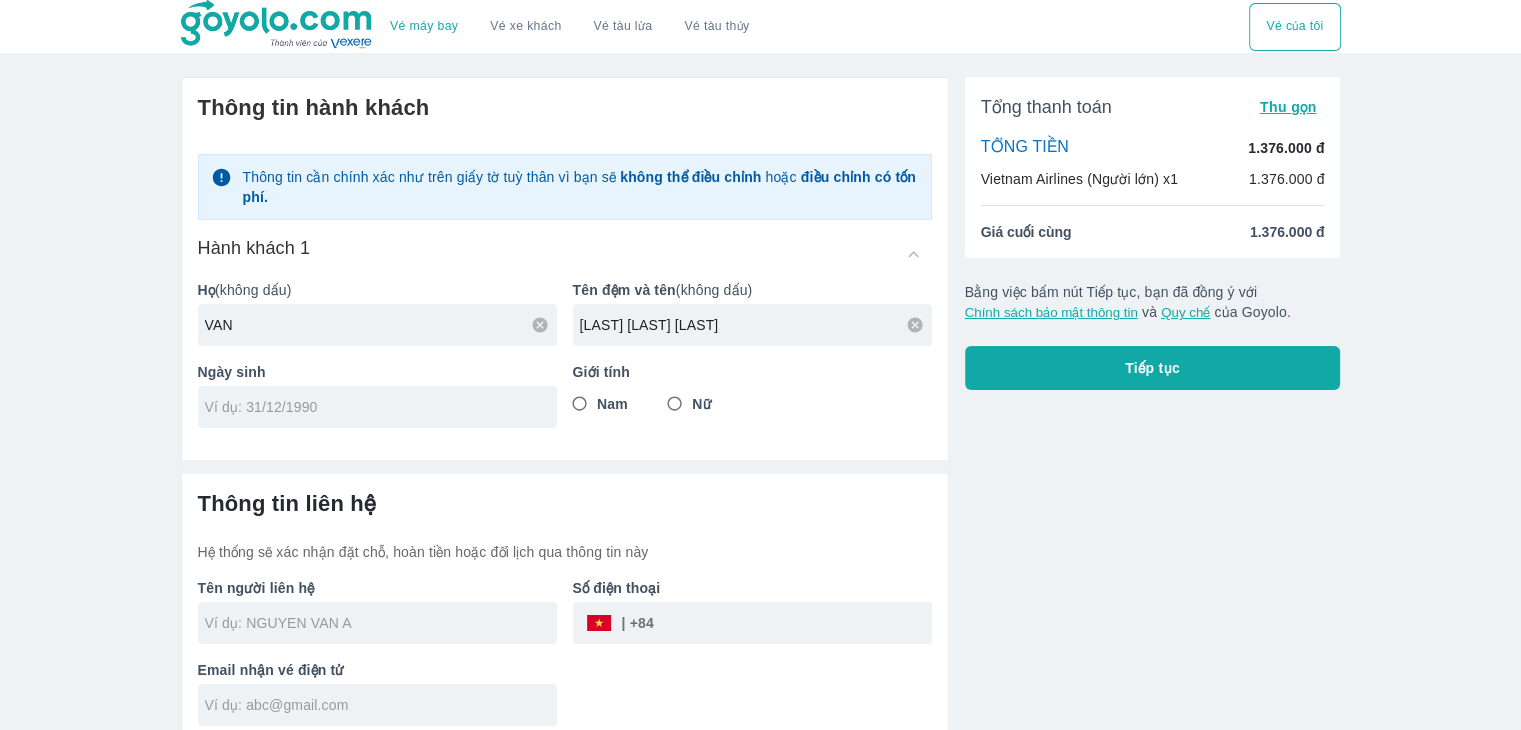 type on "[LAST] [LAST] [LAST]" 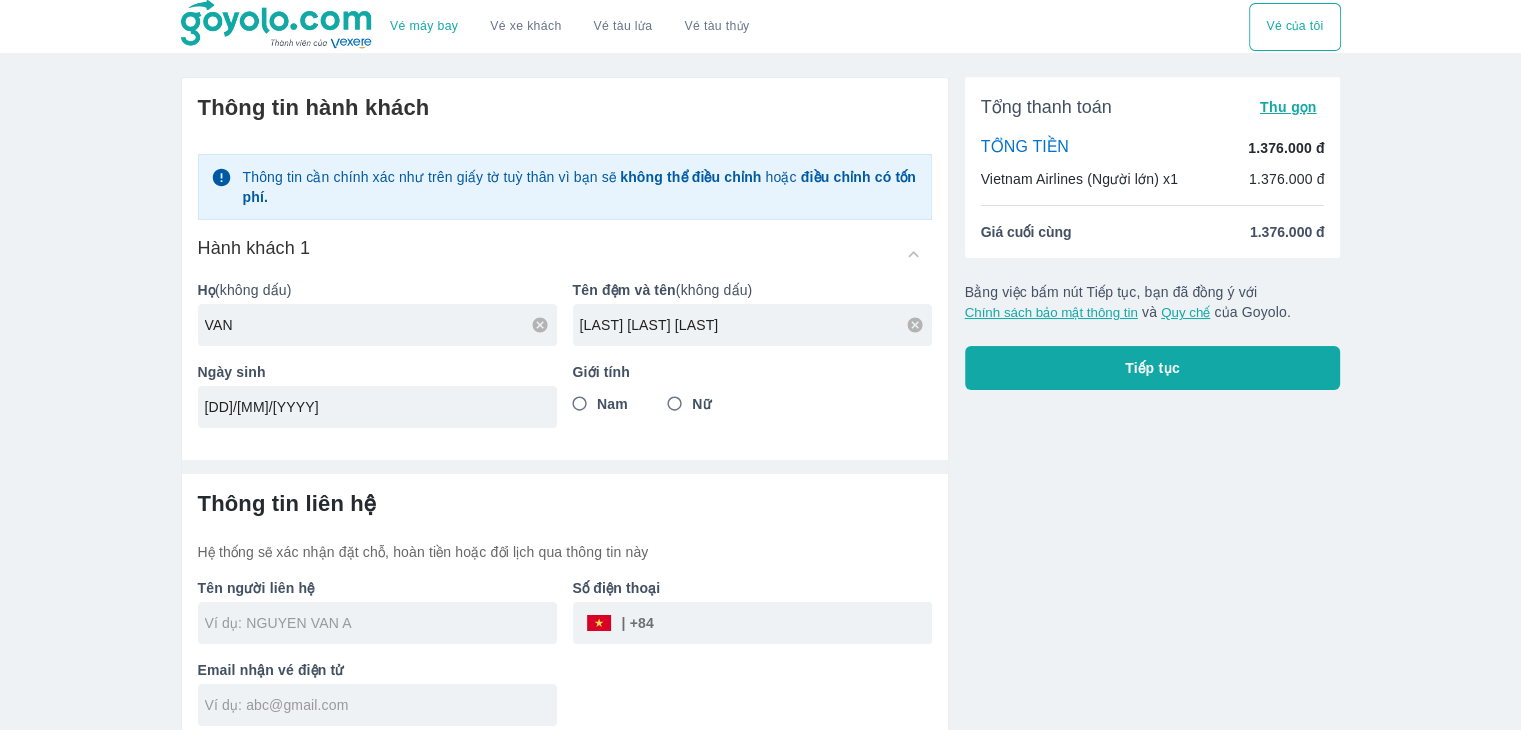 type on "[DD]/[MM]/[YYYY]" 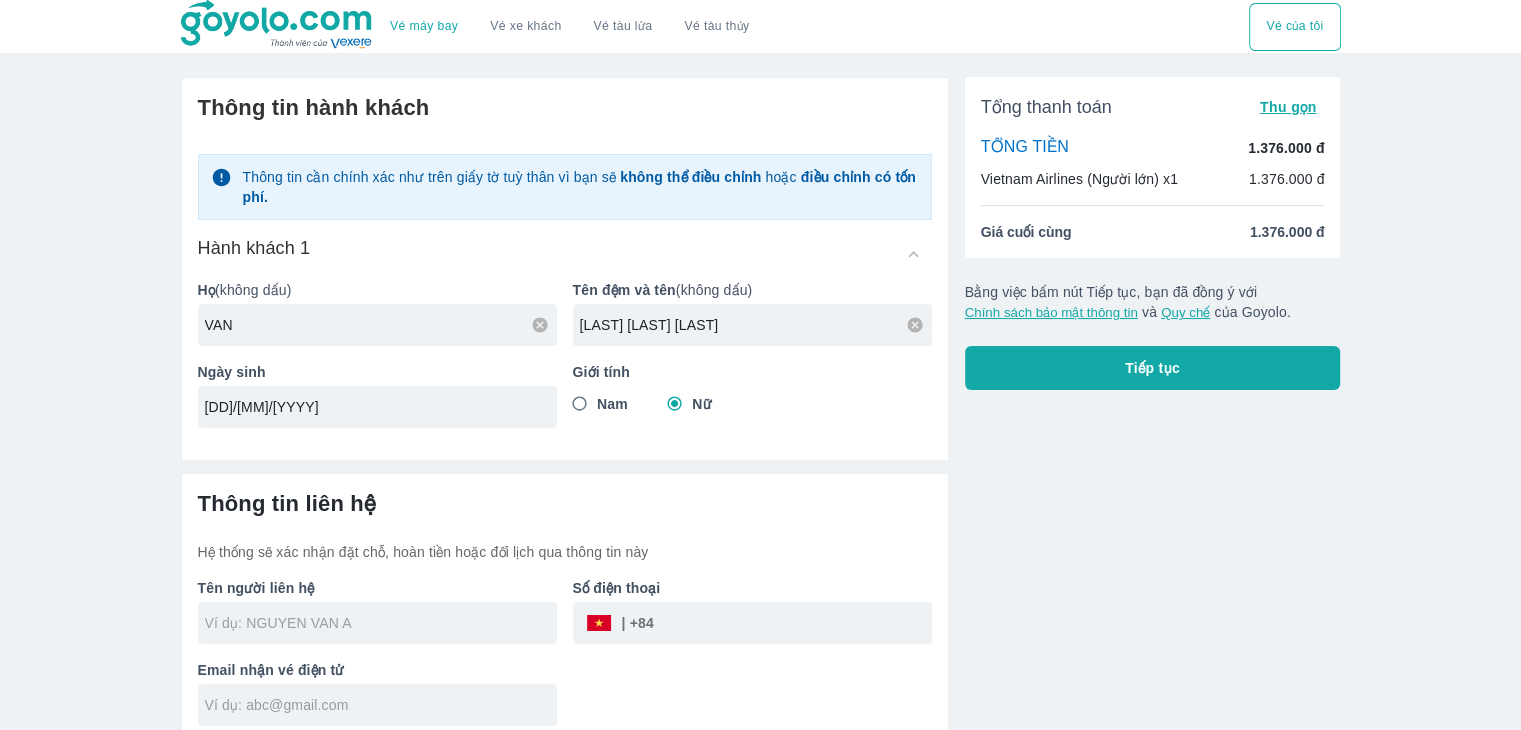 click at bounding box center (381, 623) 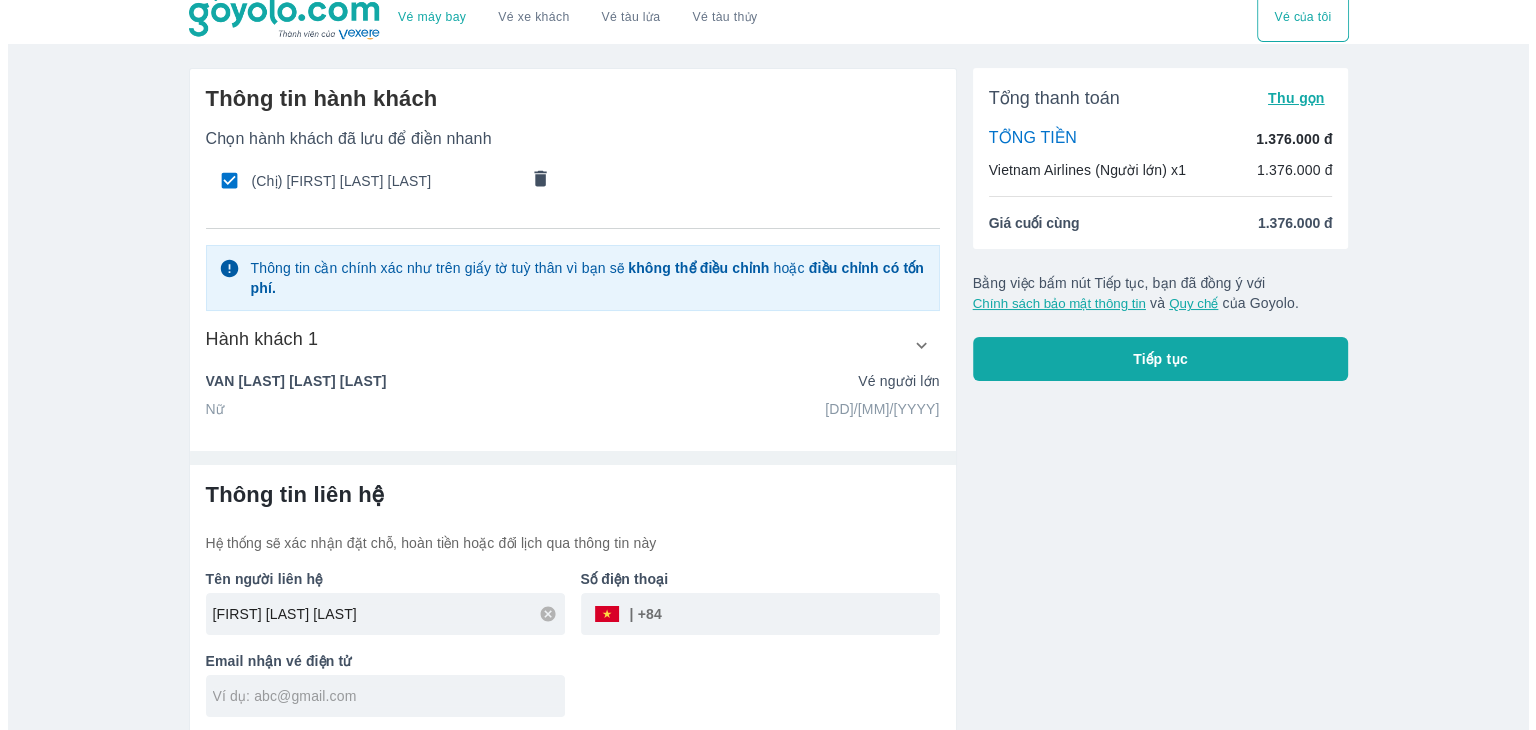 scroll, scrollTop: 12, scrollLeft: 0, axis: vertical 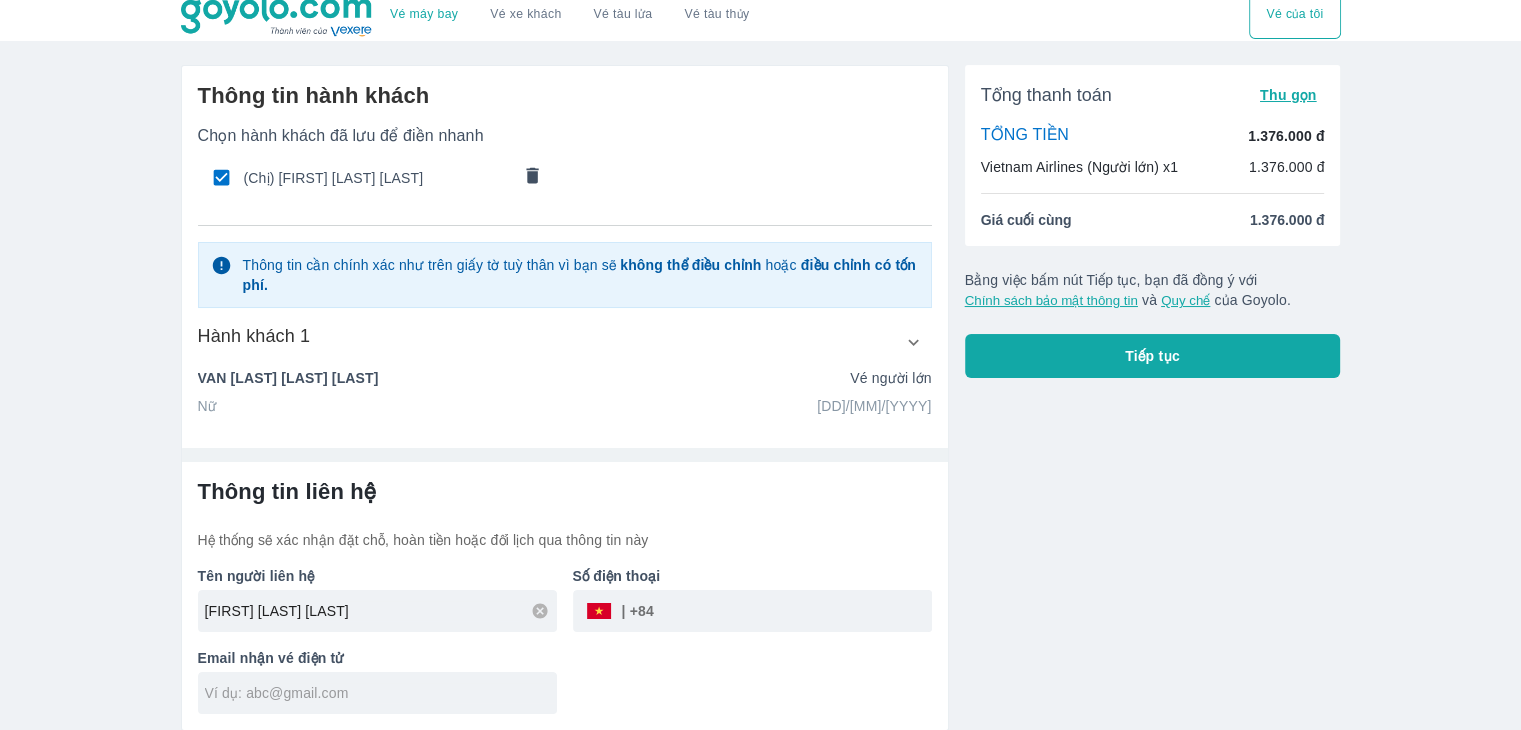 click at bounding box center [793, 611] 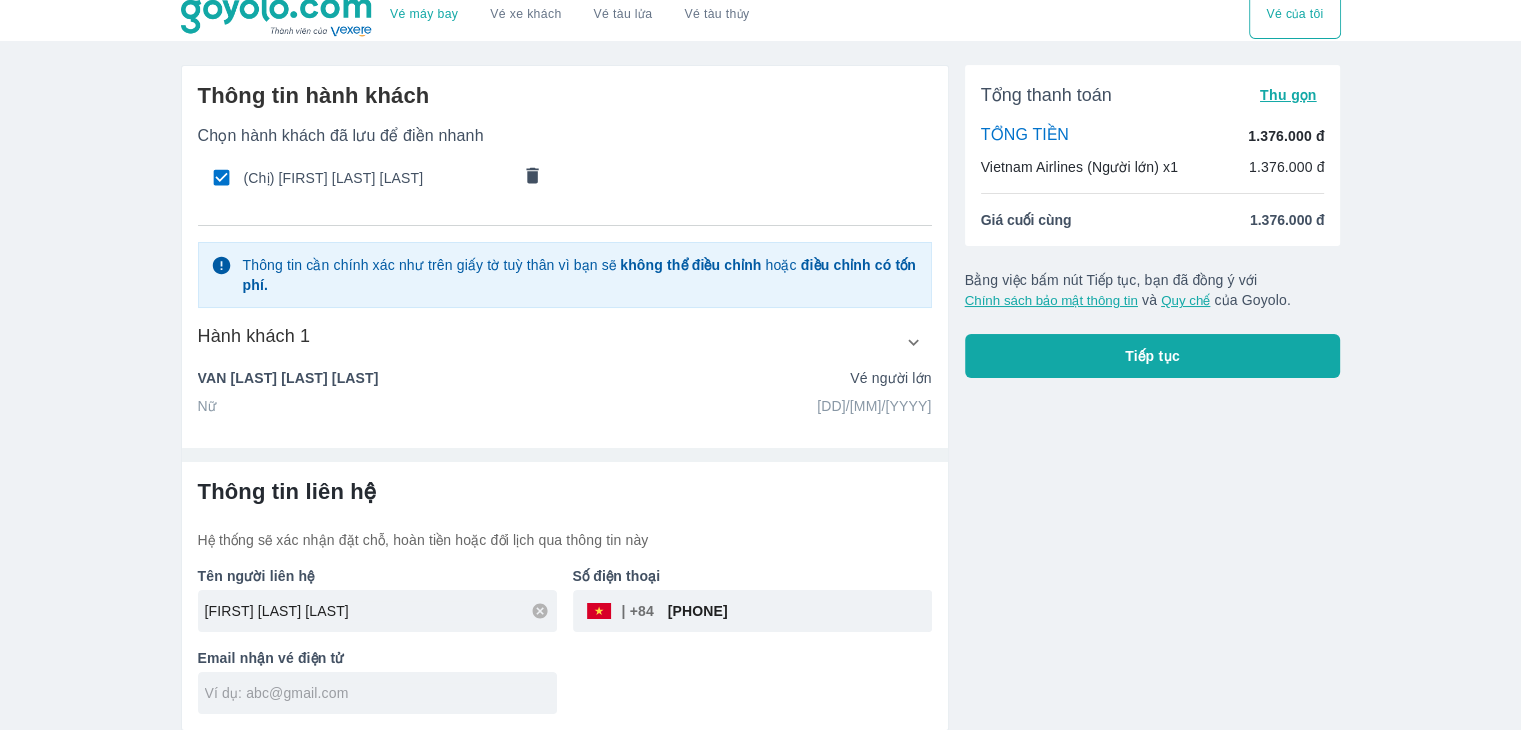 type on "[PHONE]" 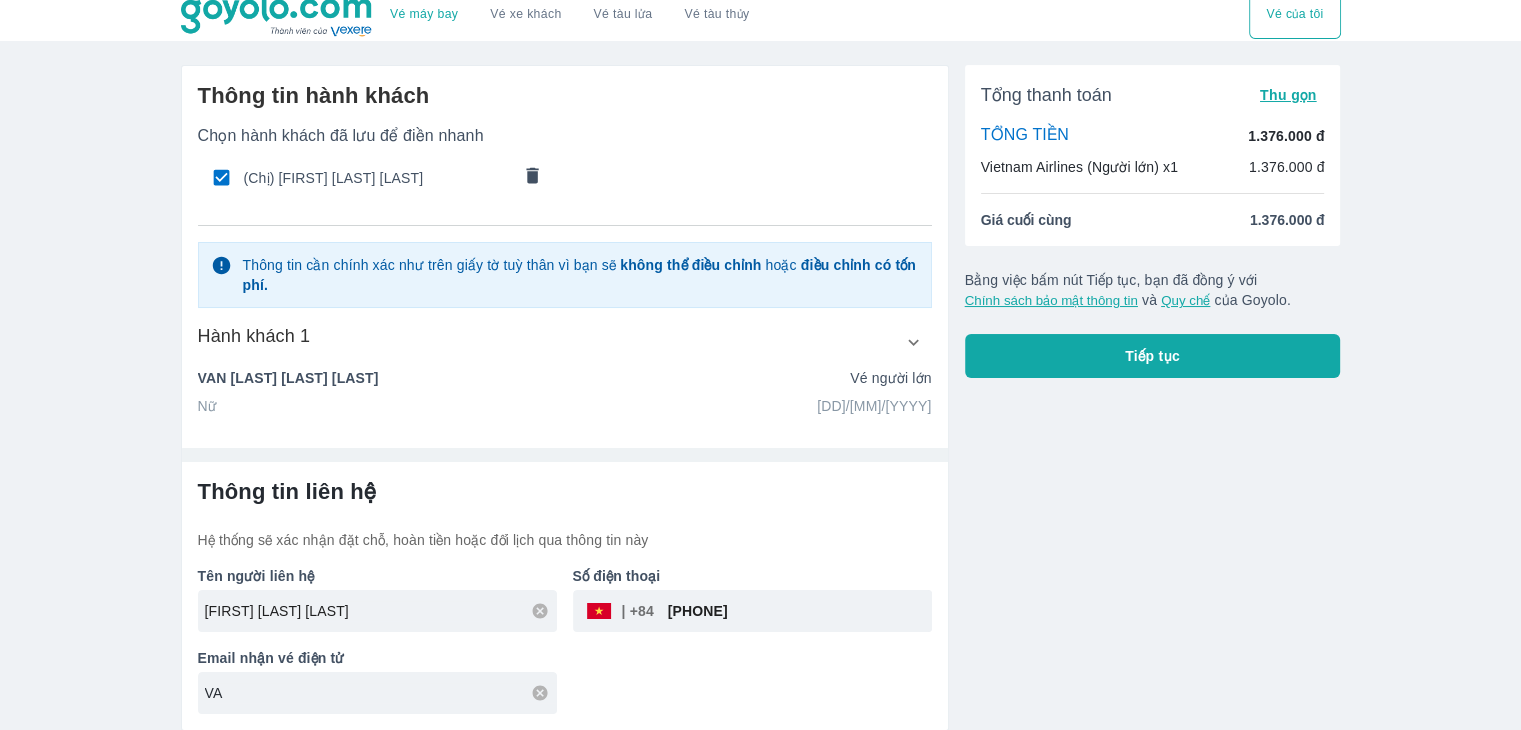 type on "V" 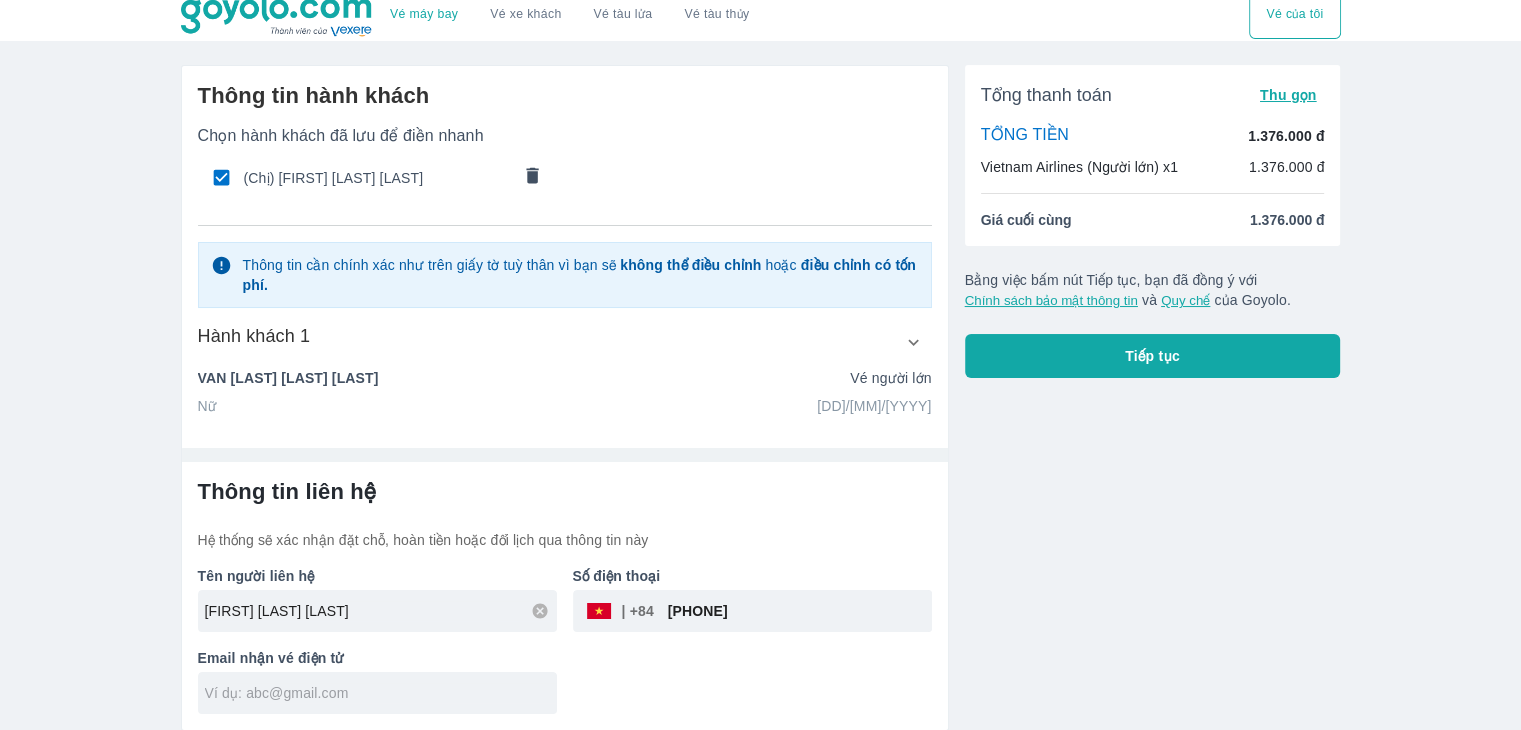 type on "A" 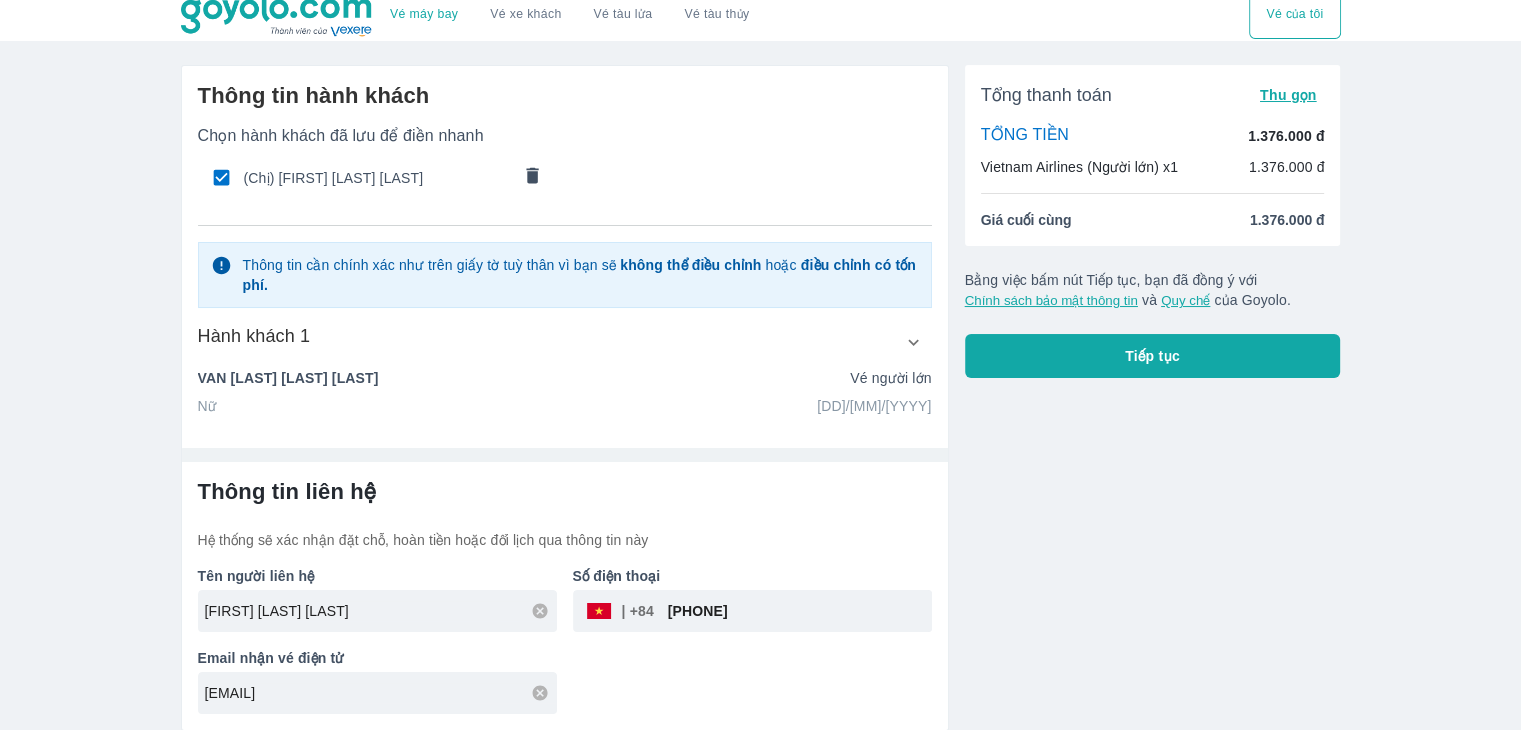 type on "[EMAIL]" 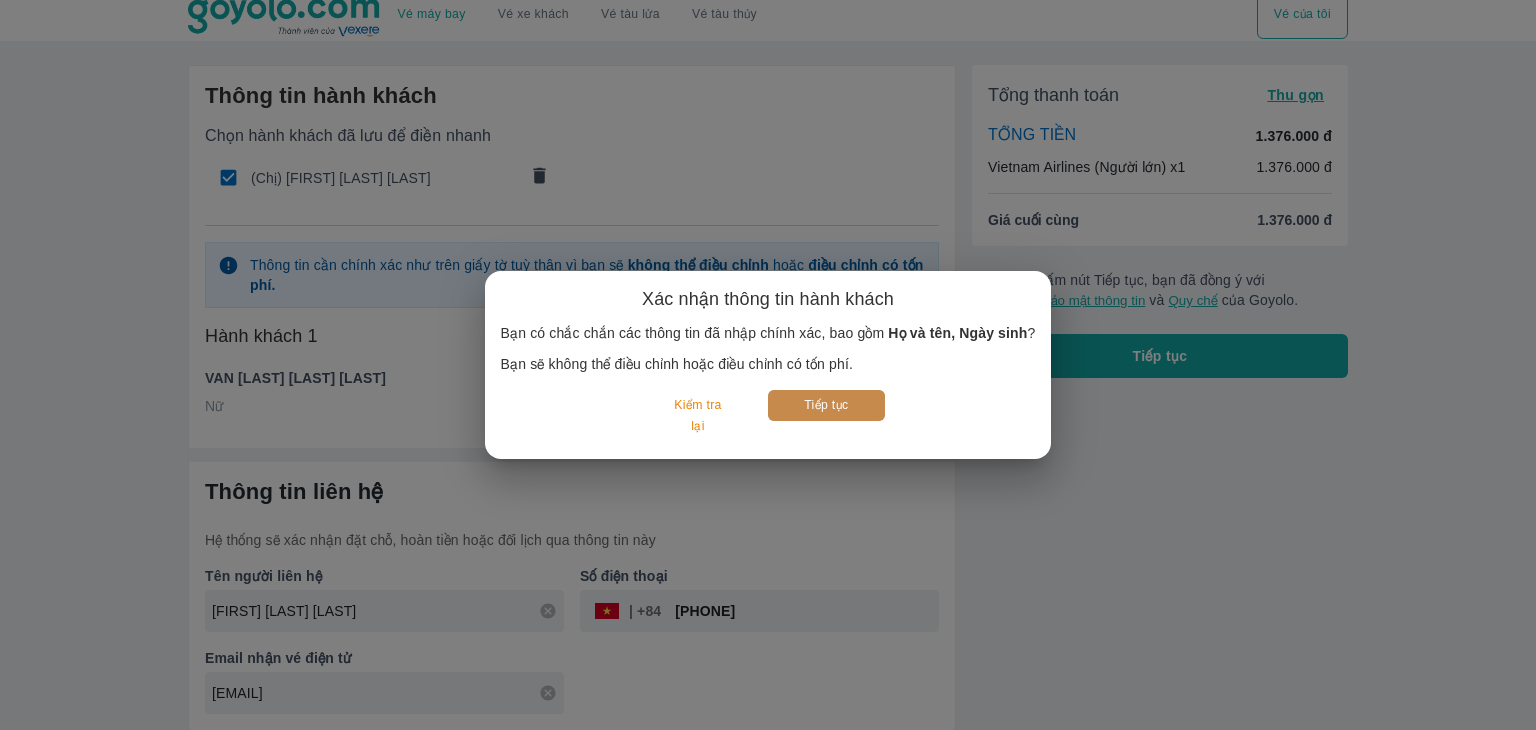 click on "Tiếp tục" at bounding box center [826, 405] 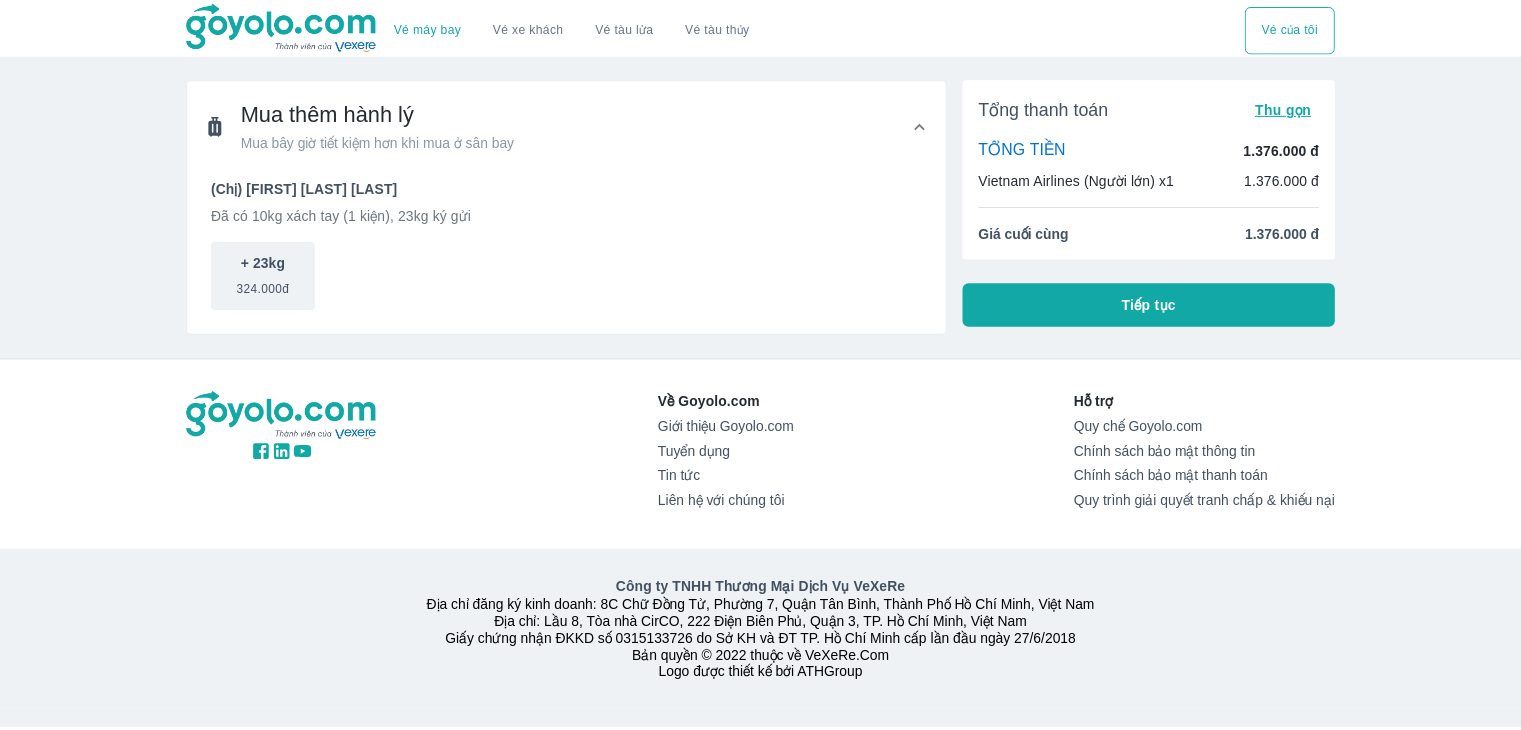 scroll, scrollTop: 0, scrollLeft: 0, axis: both 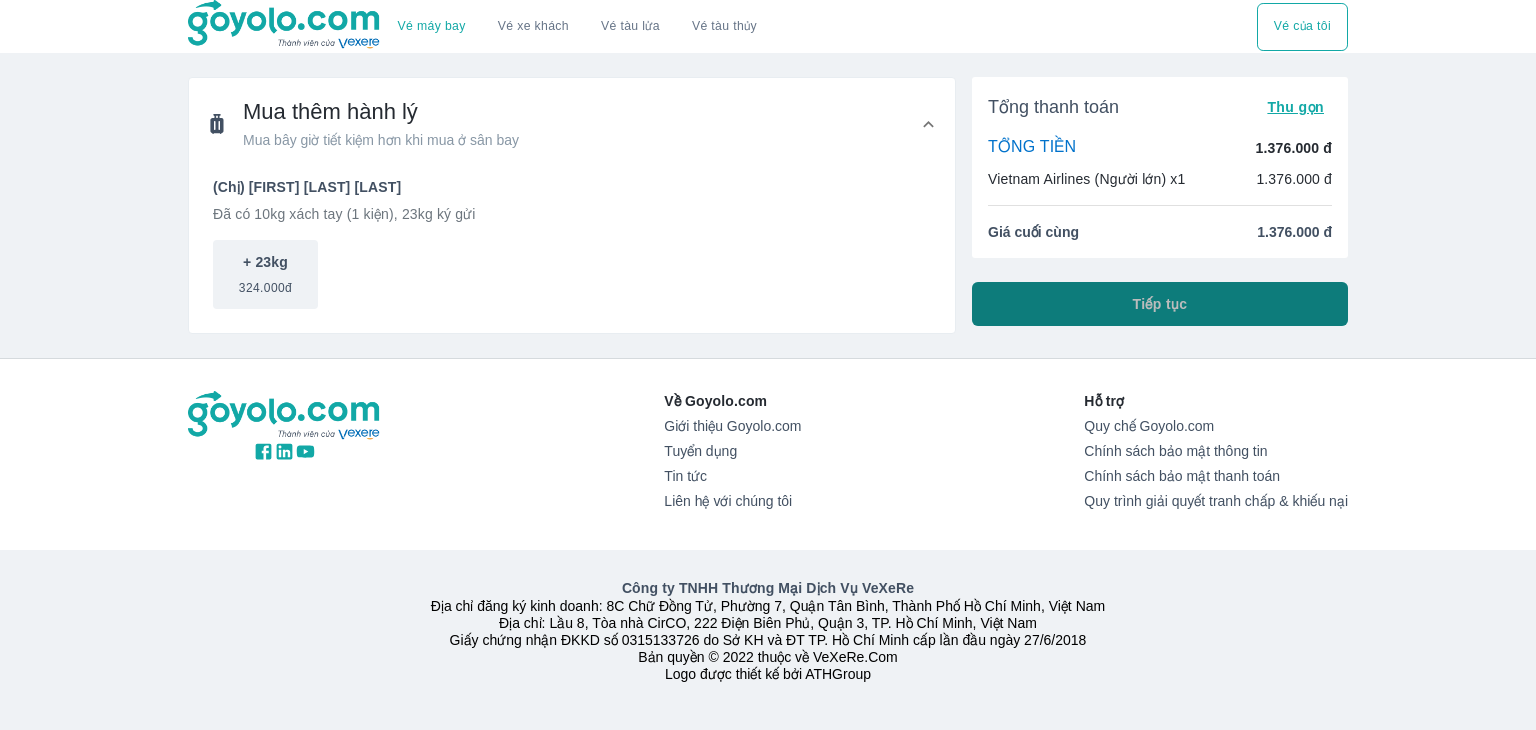 click on "Tiếp tục" at bounding box center (1160, 304) 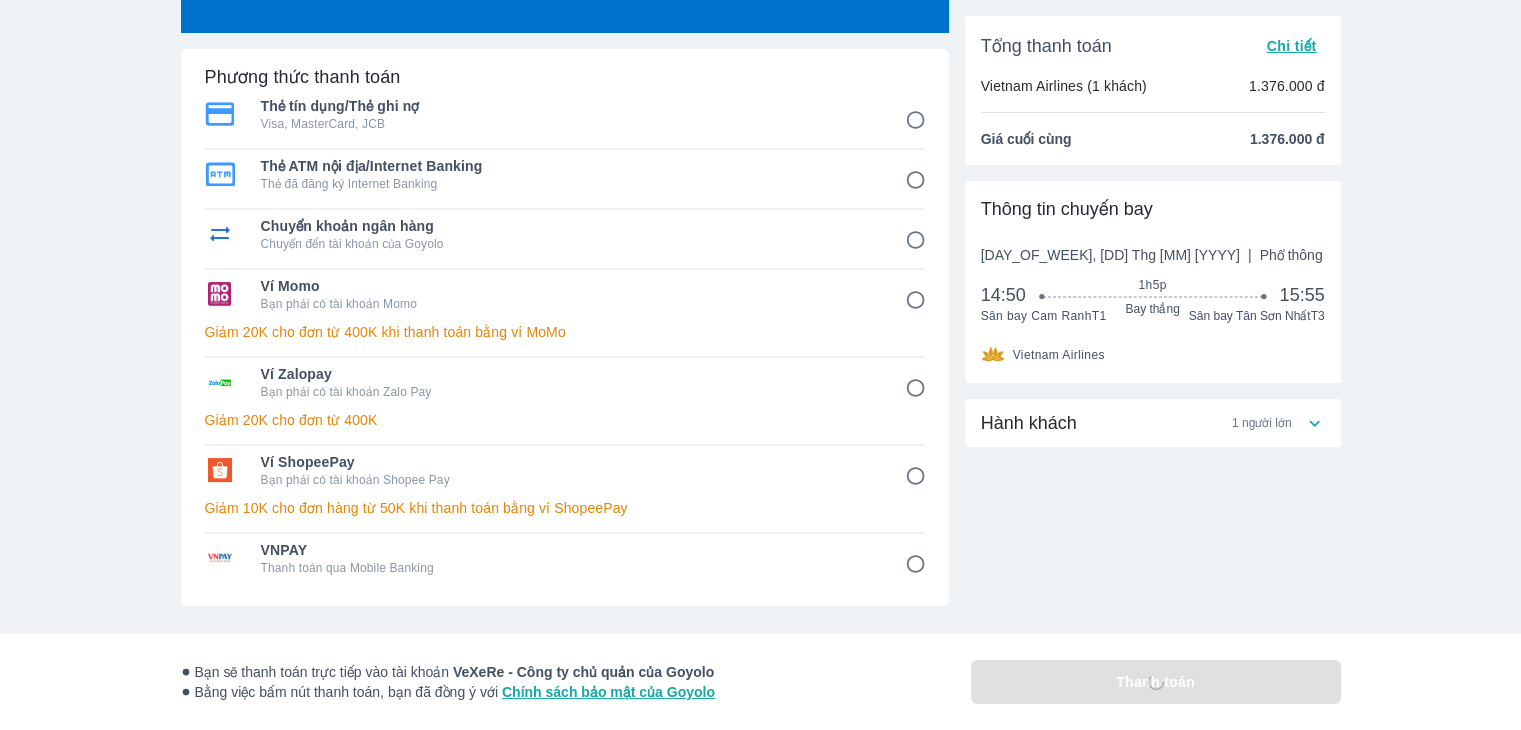 scroll, scrollTop: 0, scrollLeft: 0, axis: both 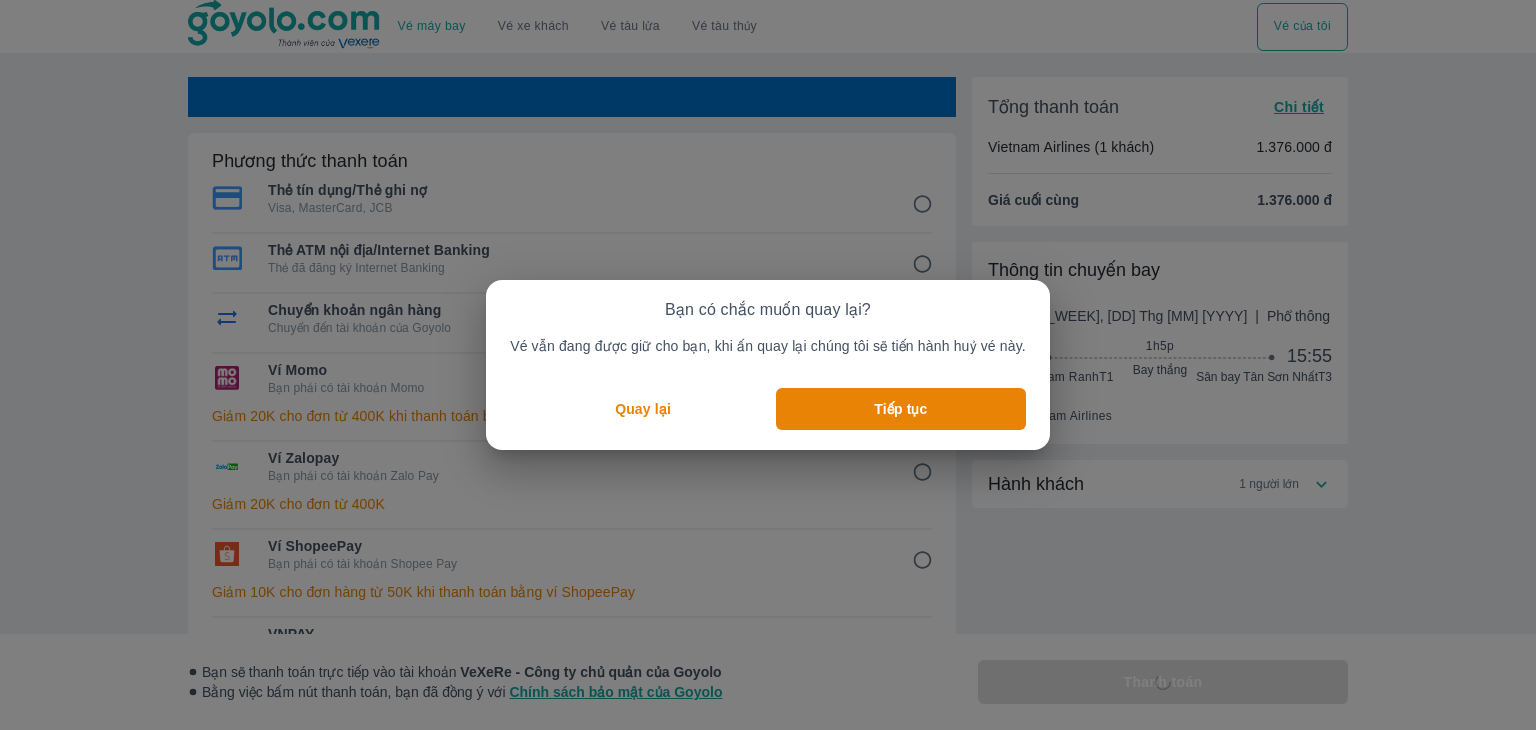 click on "Quay lại" at bounding box center (643, 409) 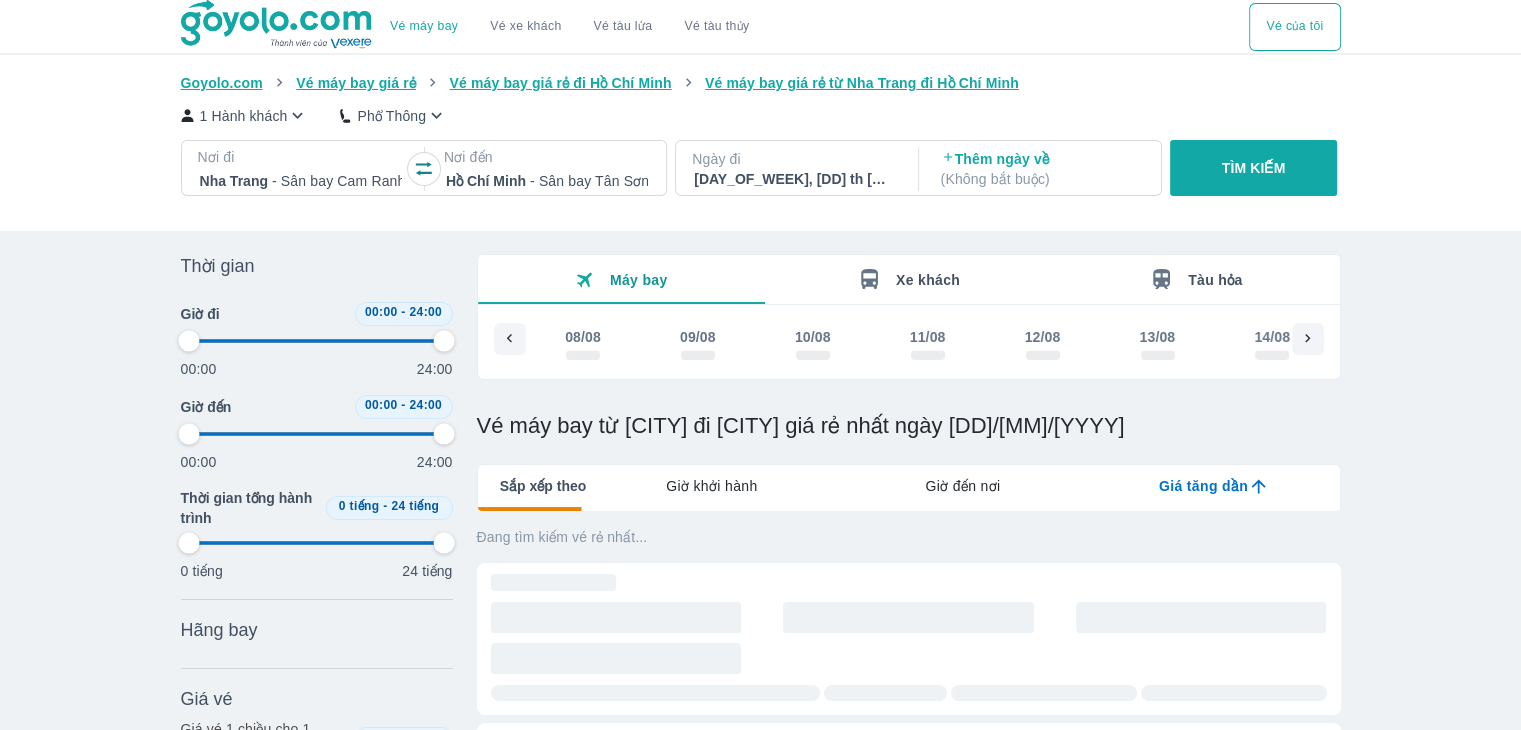 scroll, scrollTop: 0, scrollLeft: 3155, axis: horizontal 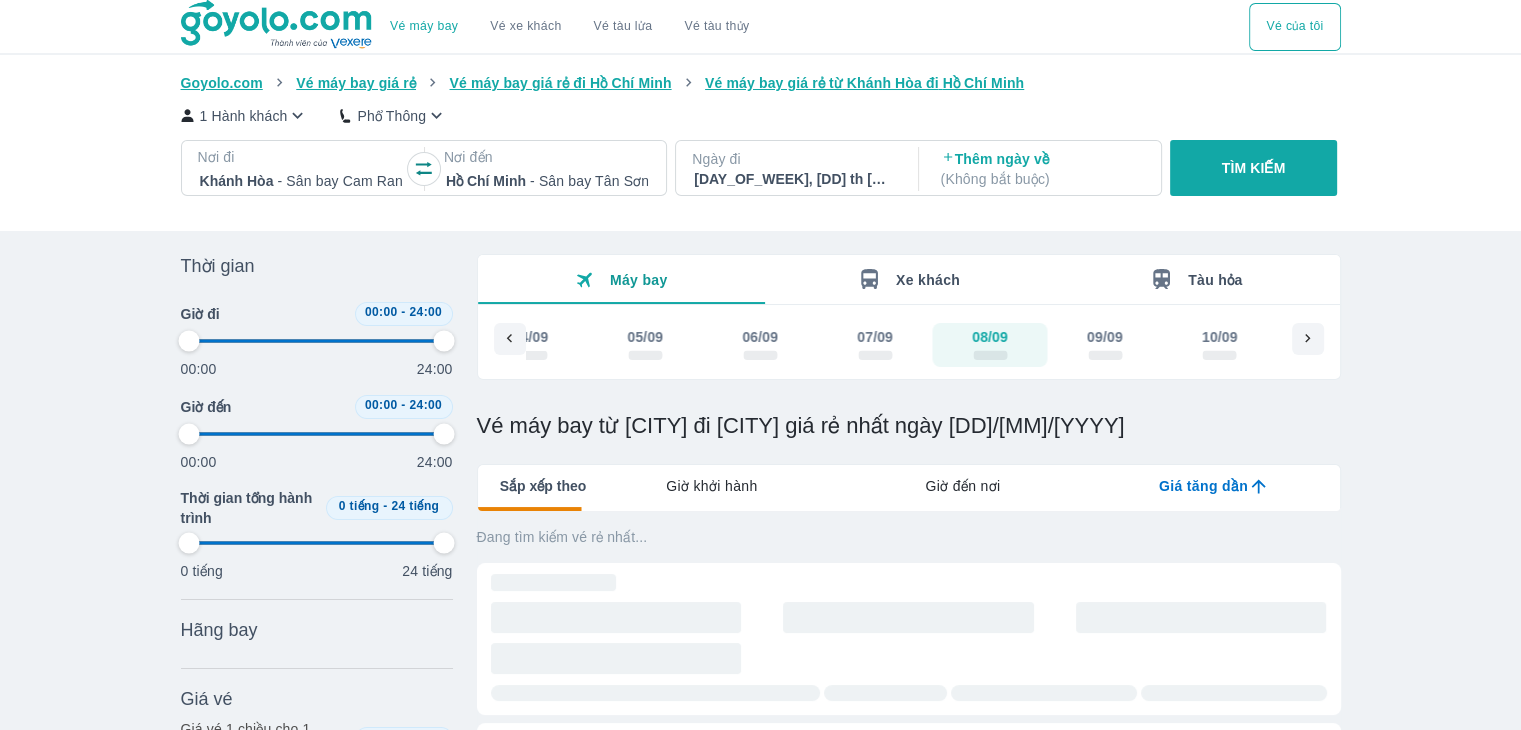 type on "97.9166666666667" 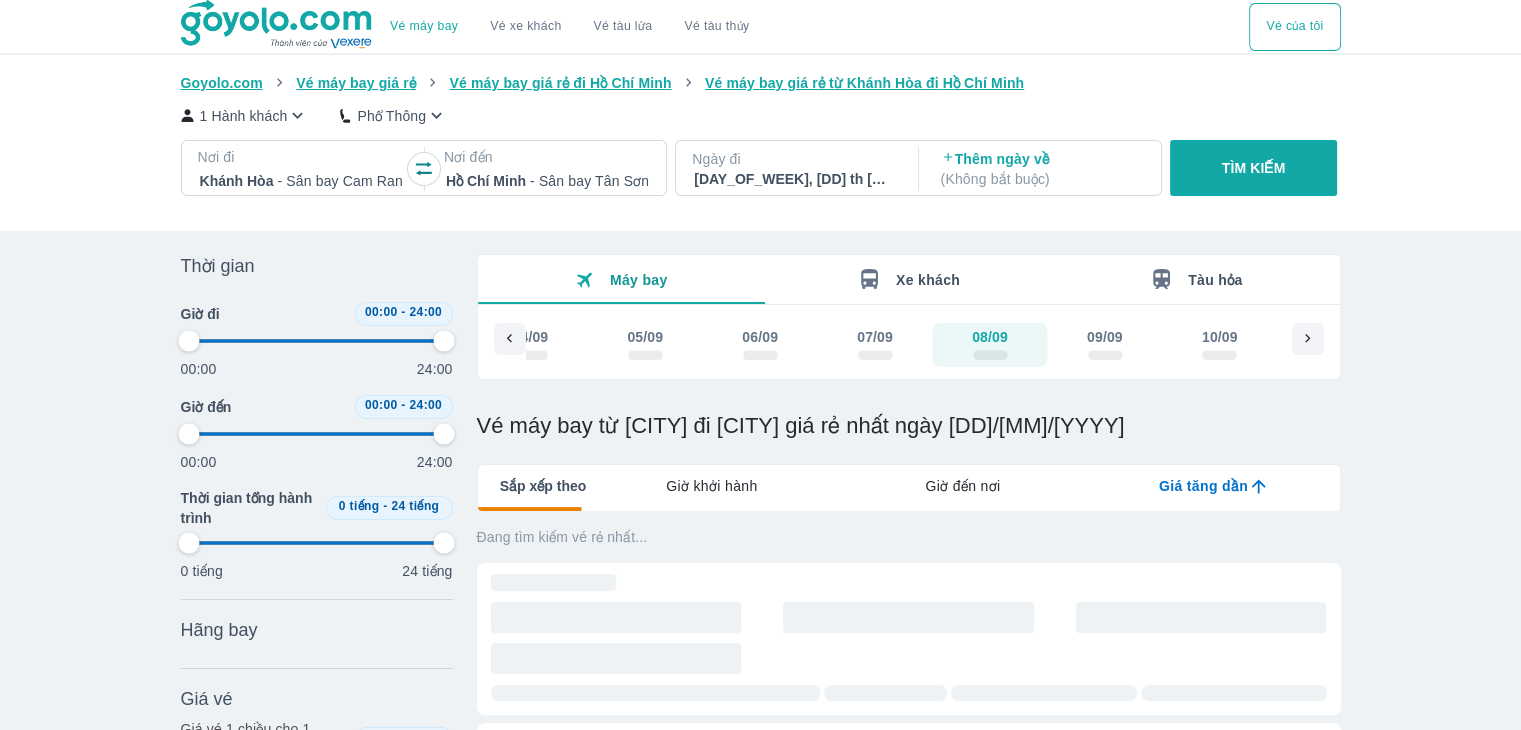 type on "97.9166666666667" 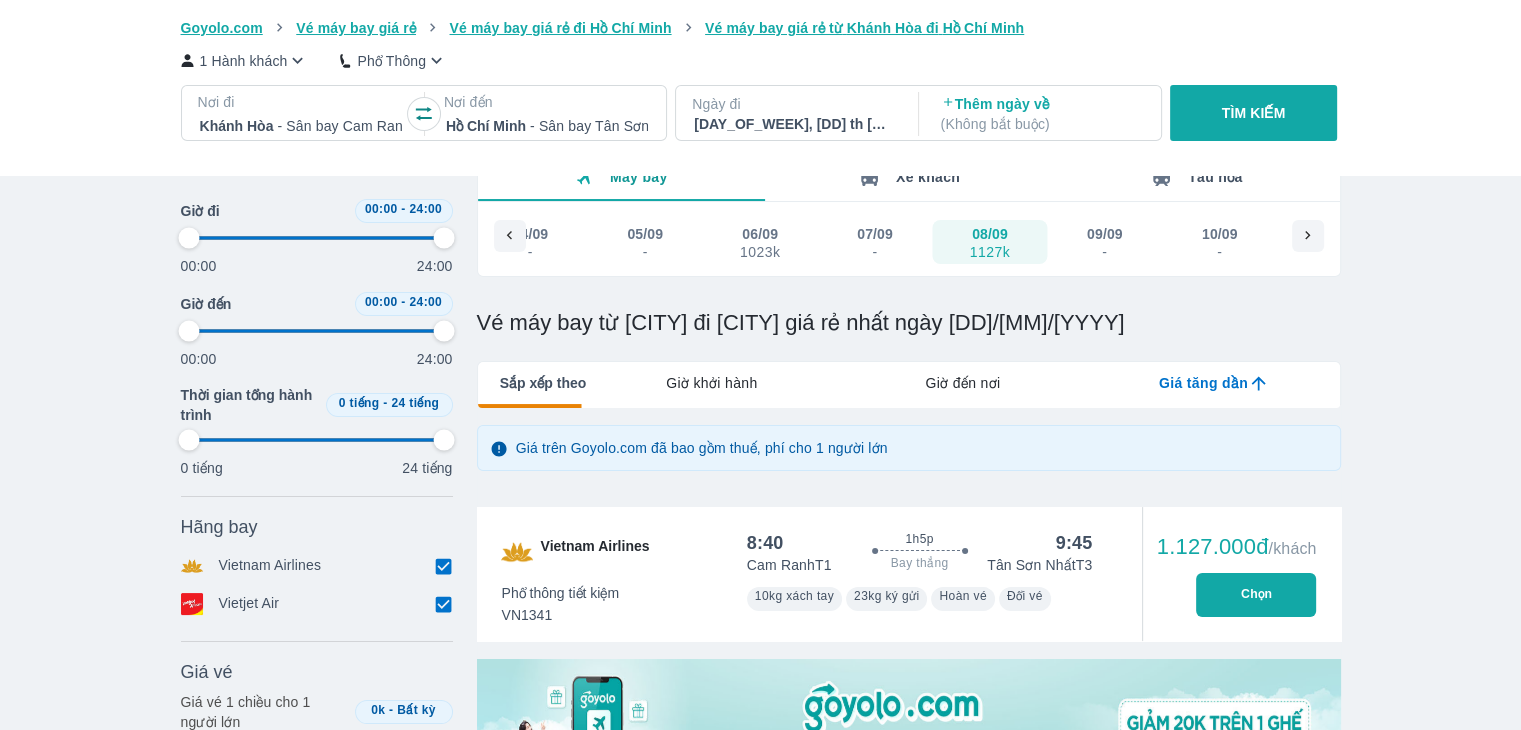 scroll, scrollTop: 200, scrollLeft: 0, axis: vertical 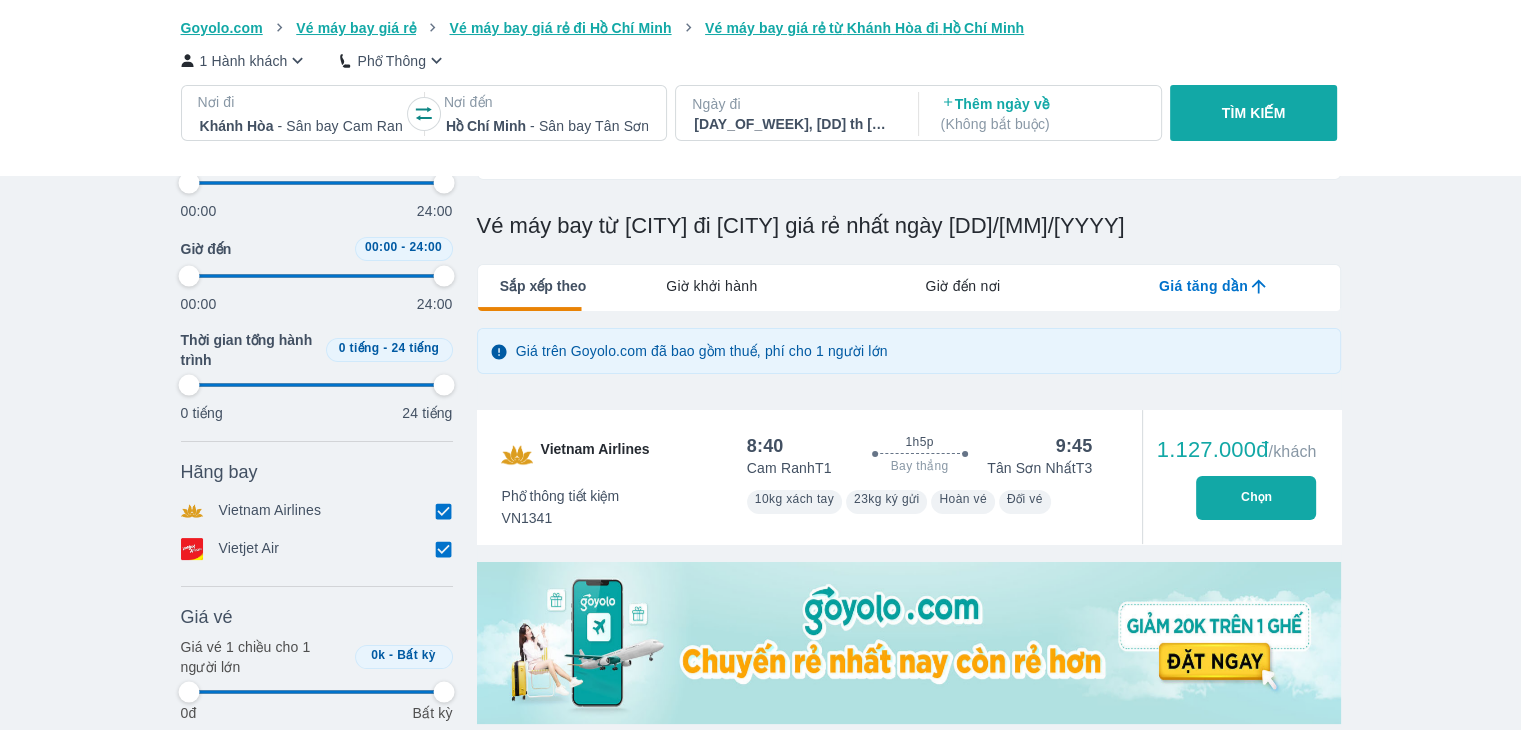 type on "97.9166666666667" 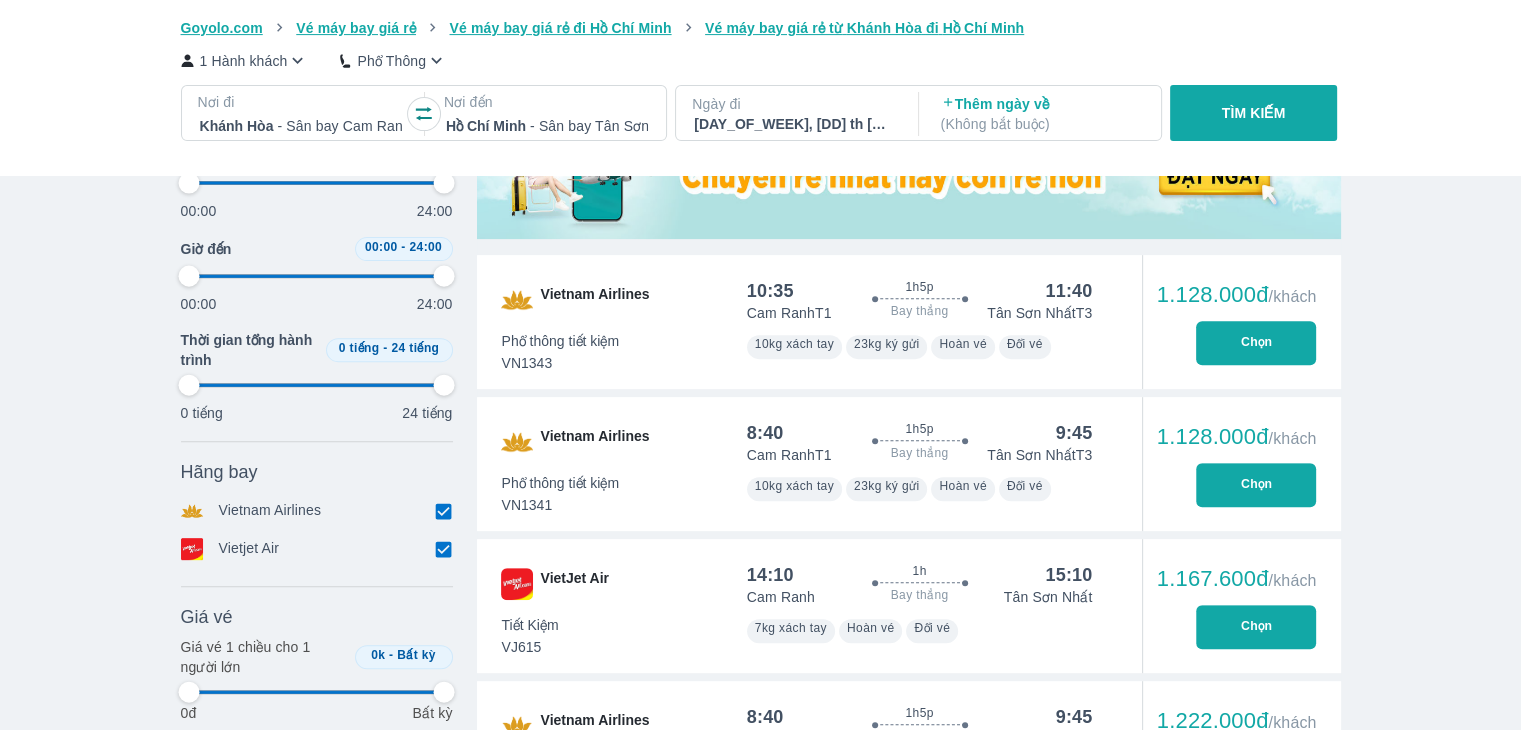 scroll, scrollTop: 900, scrollLeft: 0, axis: vertical 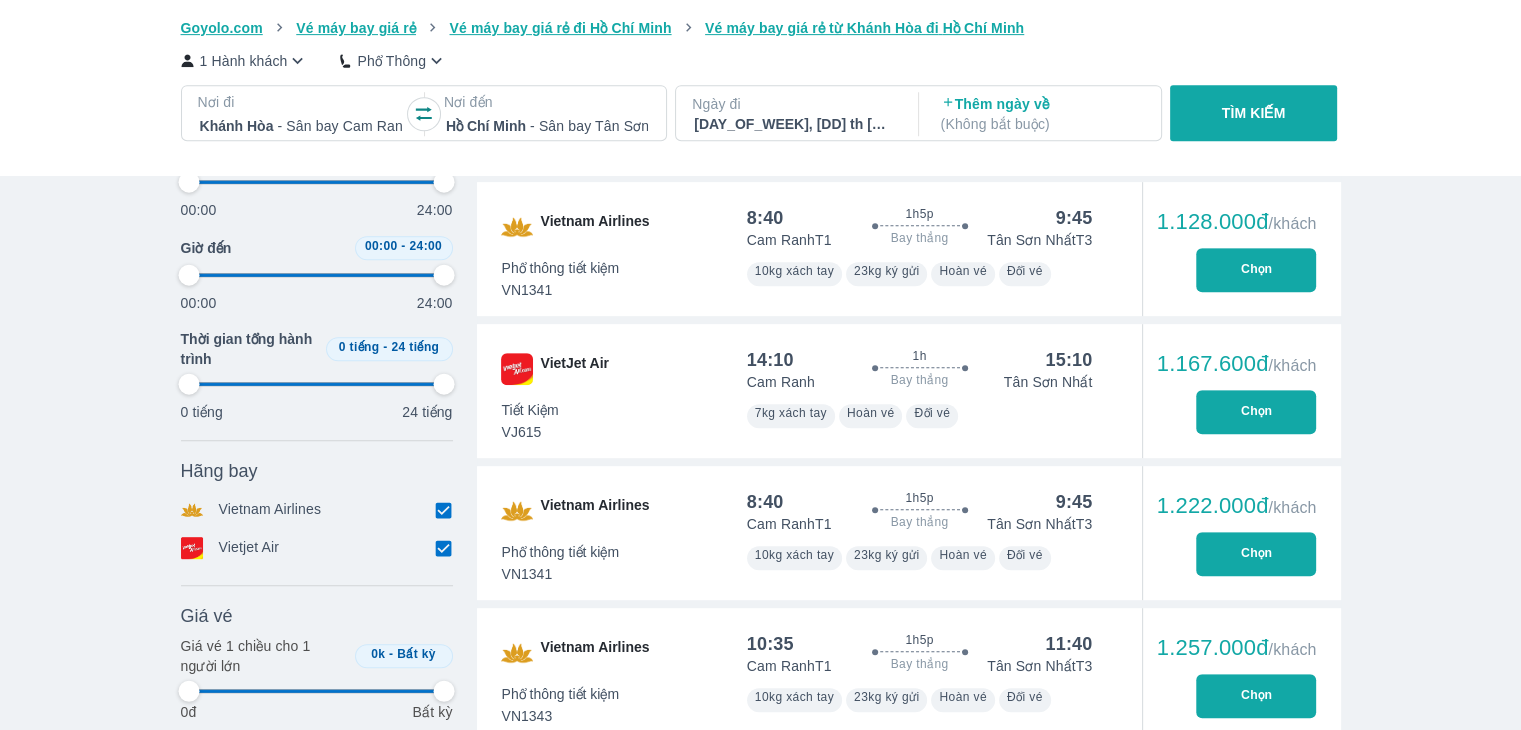 type on "97.9166666666667" 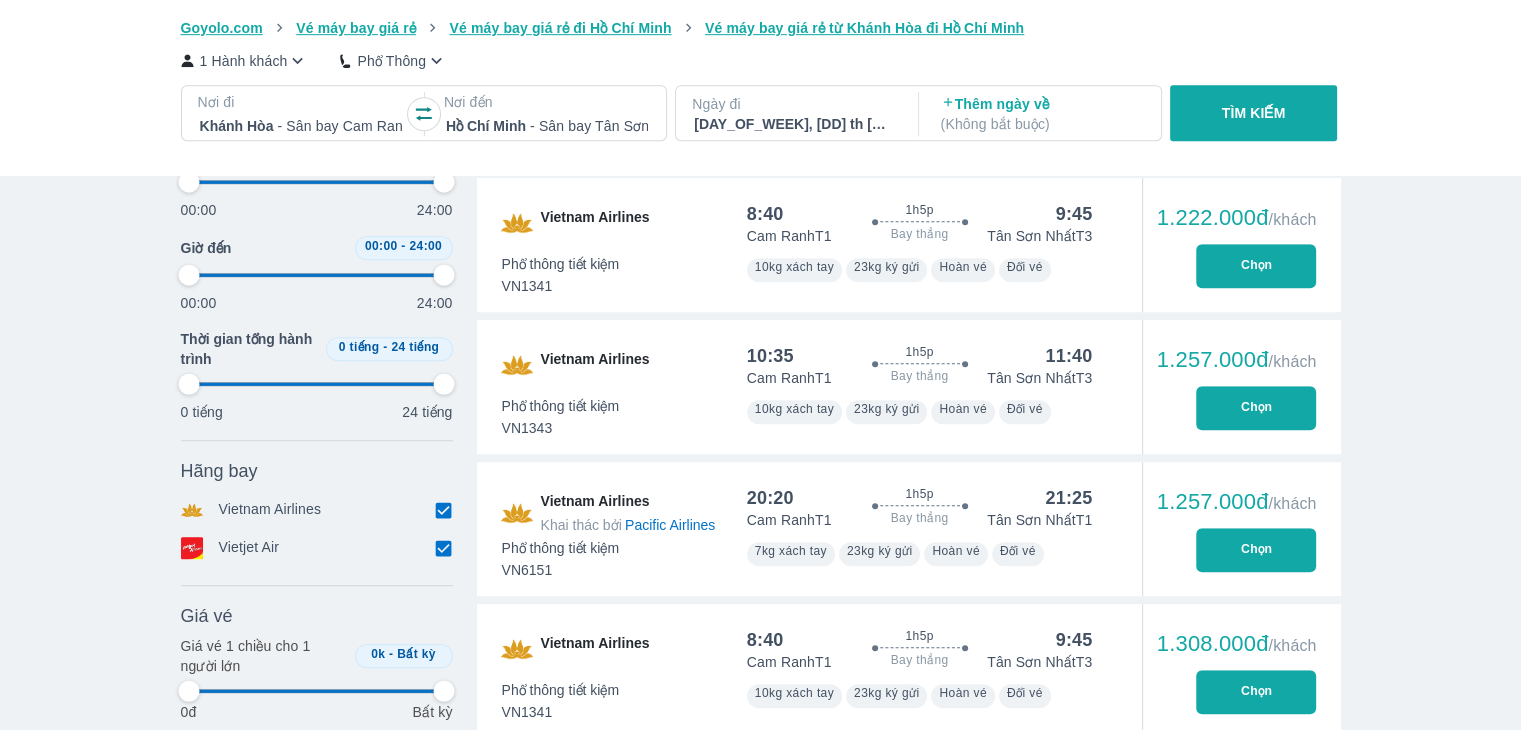 scroll, scrollTop: 1200, scrollLeft: 0, axis: vertical 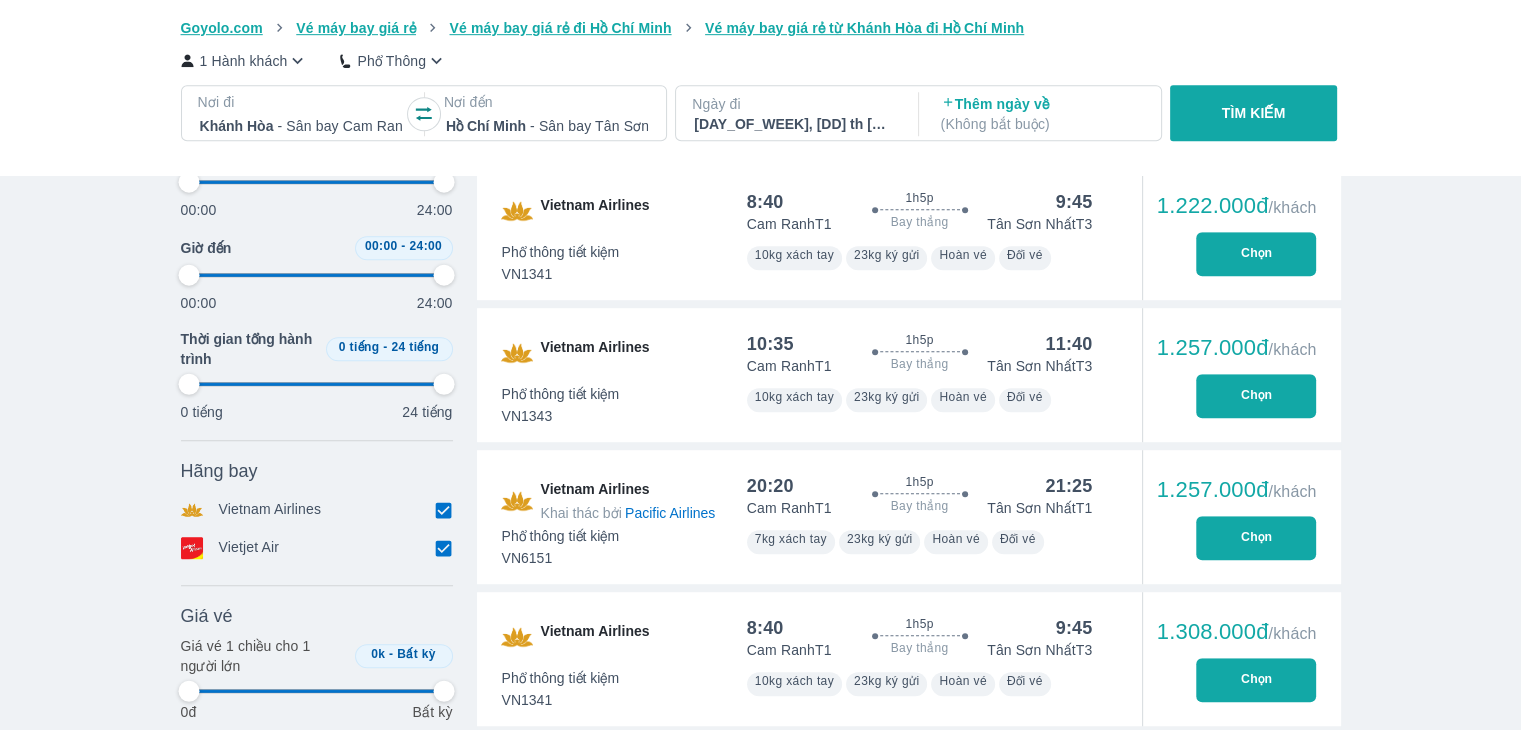 type on "97.9166666666667" 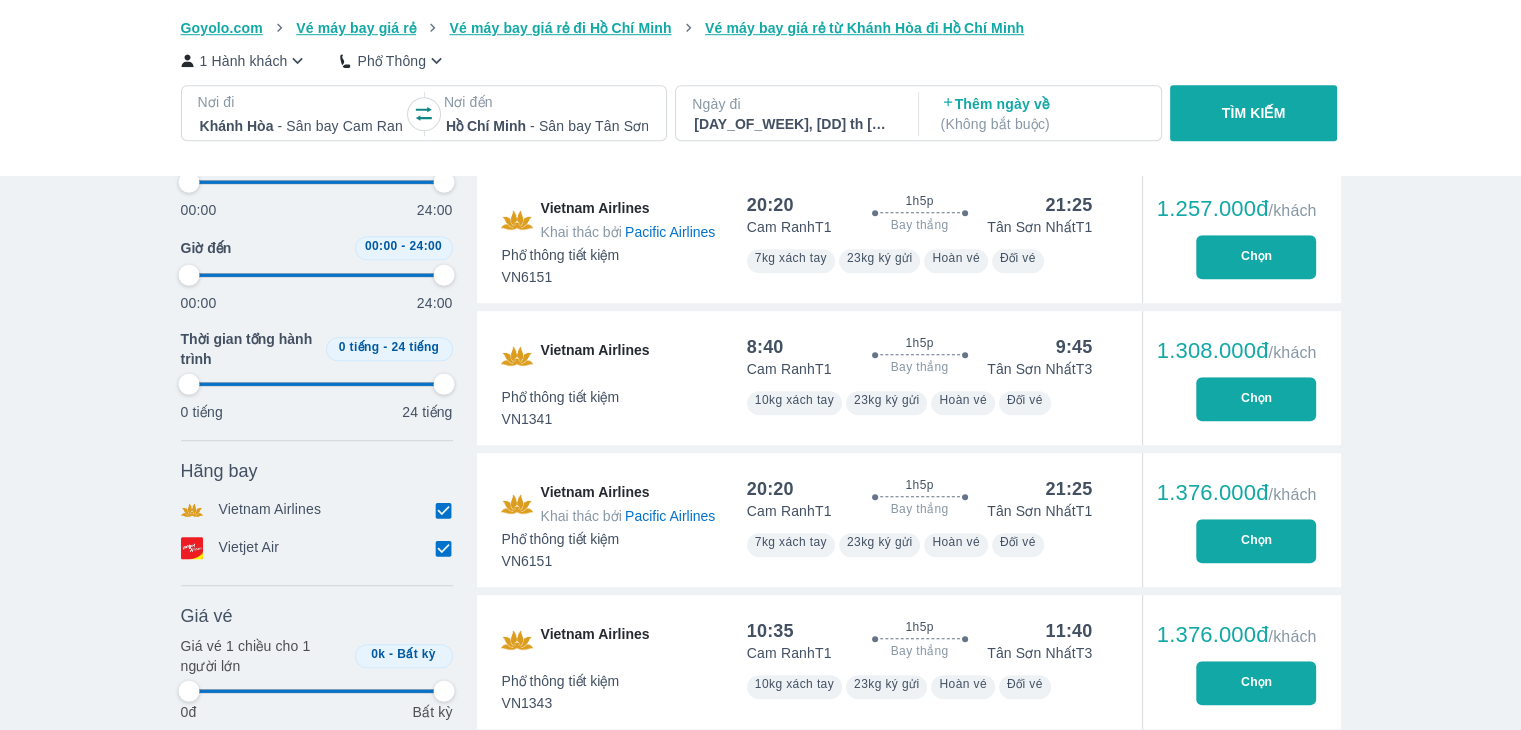 scroll, scrollTop: 1500, scrollLeft: 0, axis: vertical 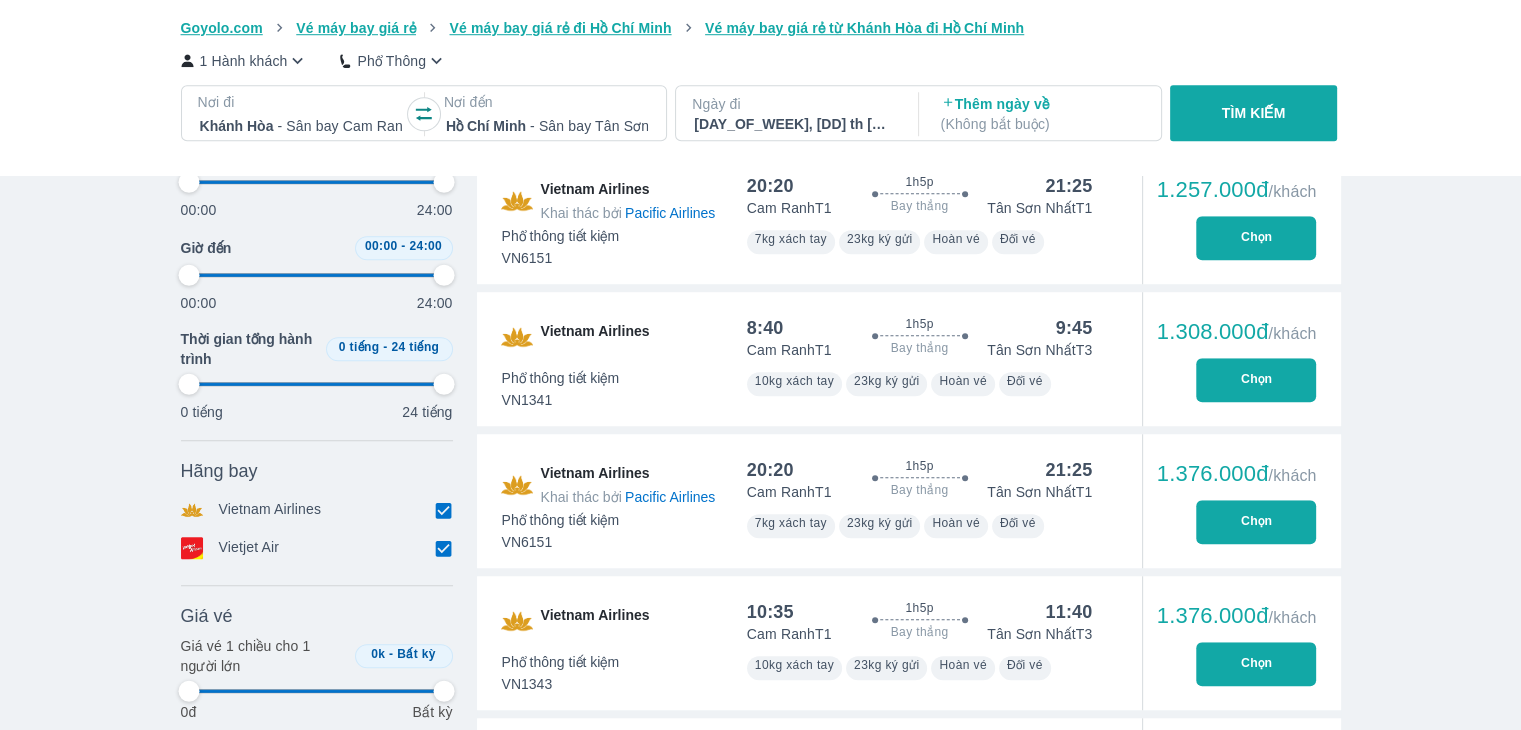 type on "97.9166666666667" 